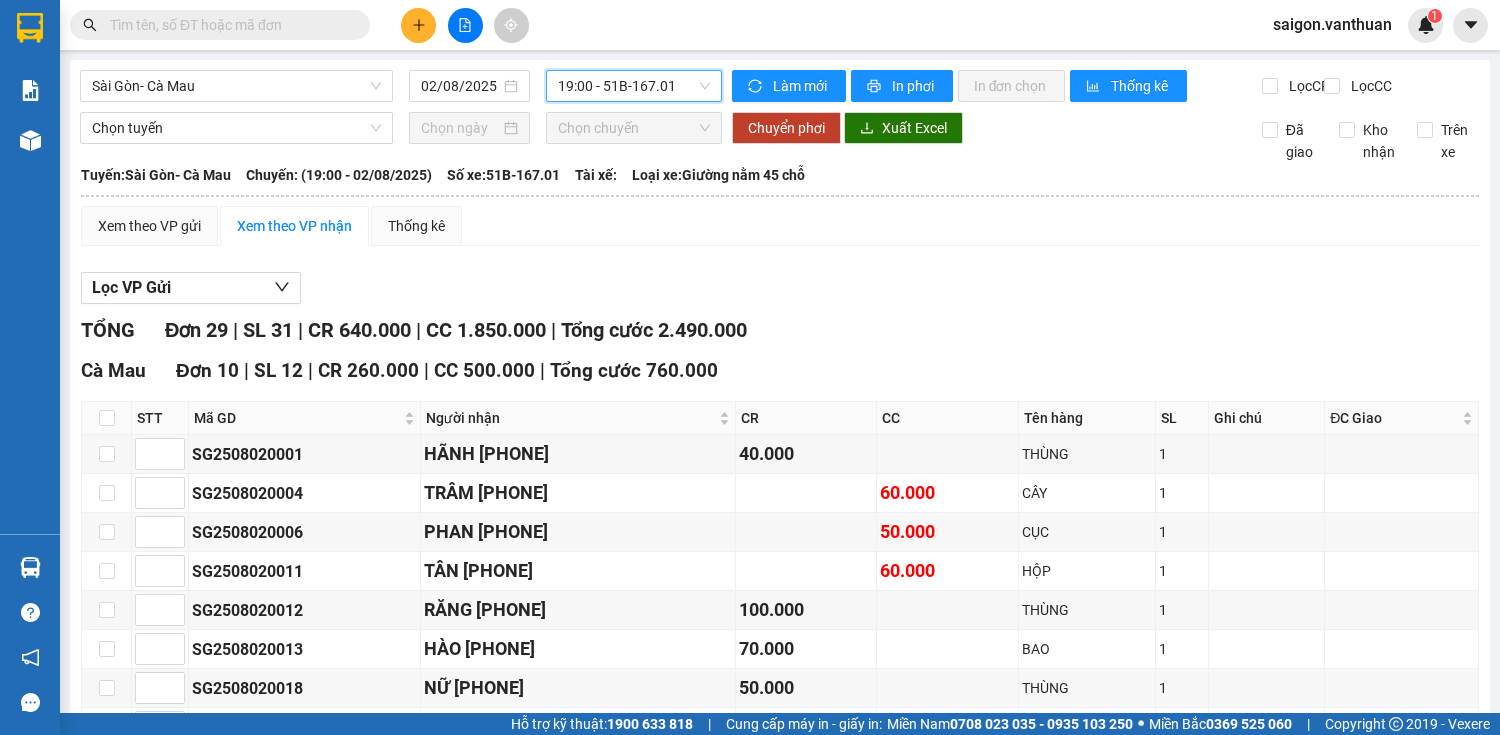scroll, scrollTop: 0, scrollLeft: 0, axis: both 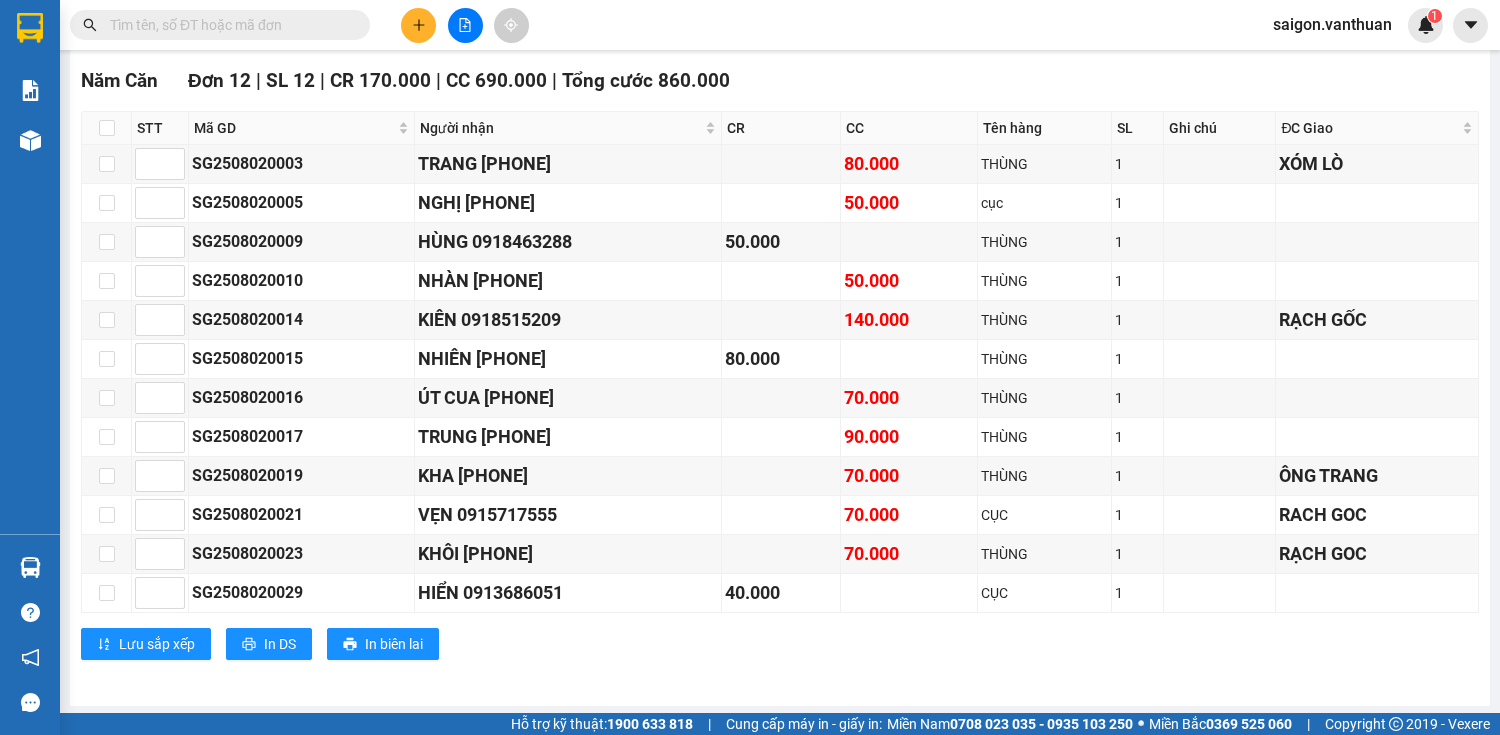 click at bounding box center [418, 25] 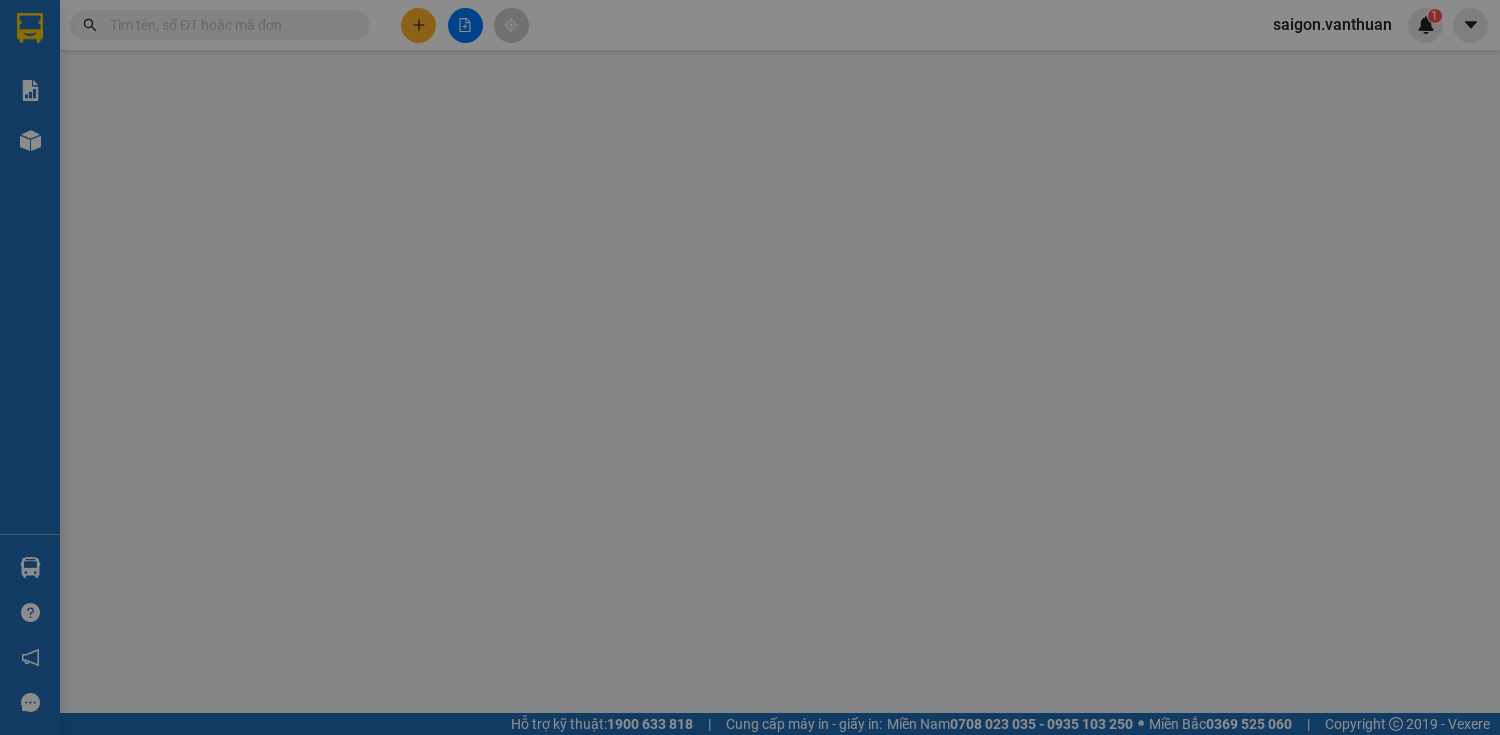 scroll, scrollTop: 0, scrollLeft: 0, axis: both 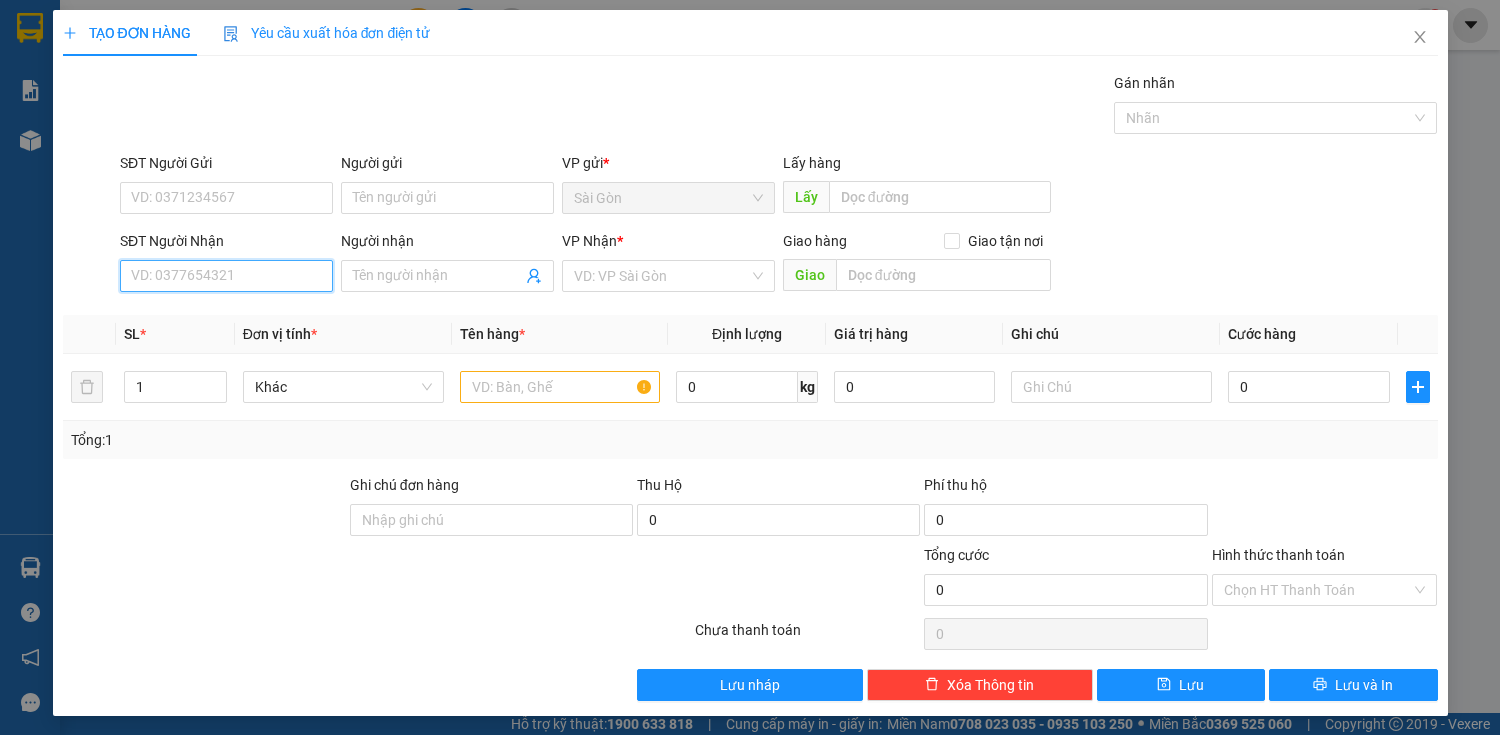 click on "SĐT Người Nhận" at bounding box center [226, 276] 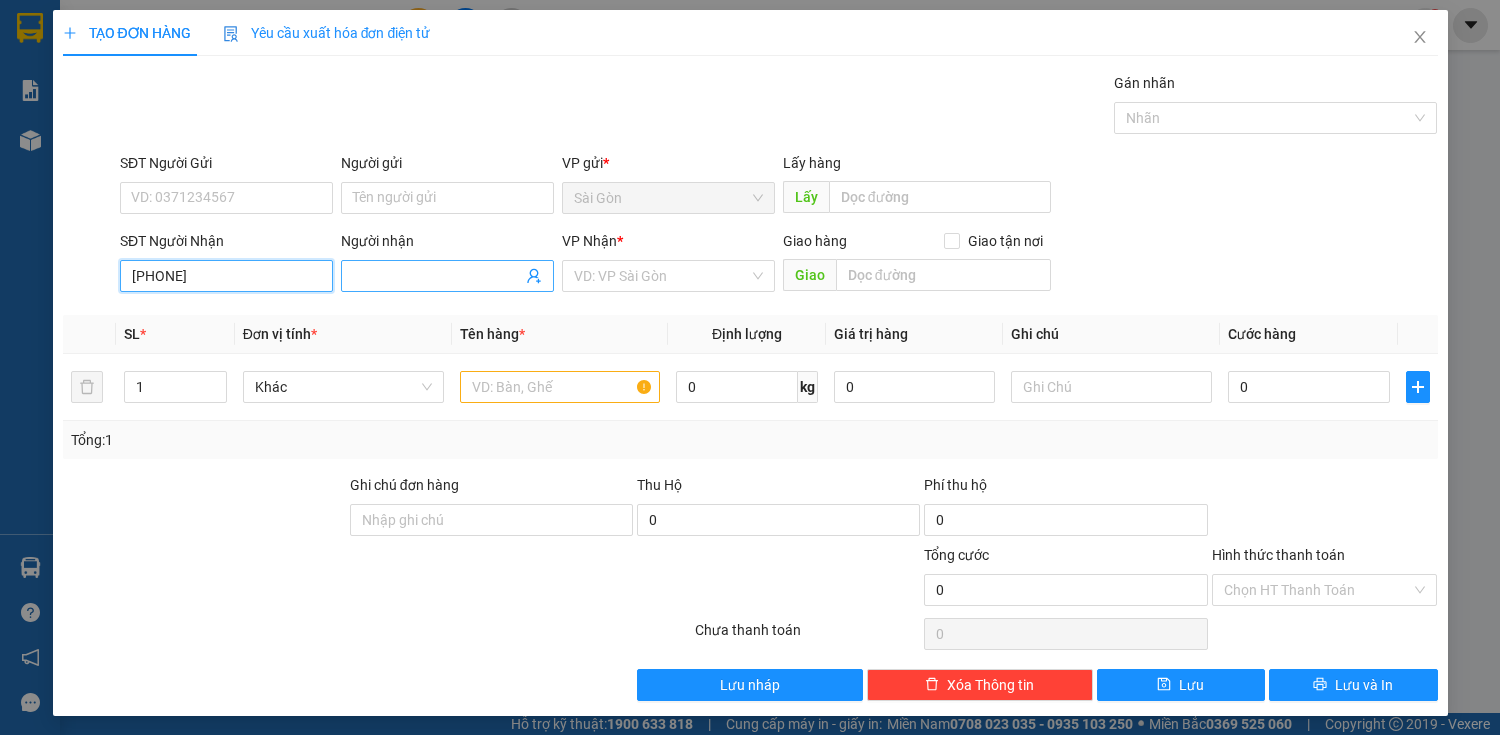 type on "[PHONE]" 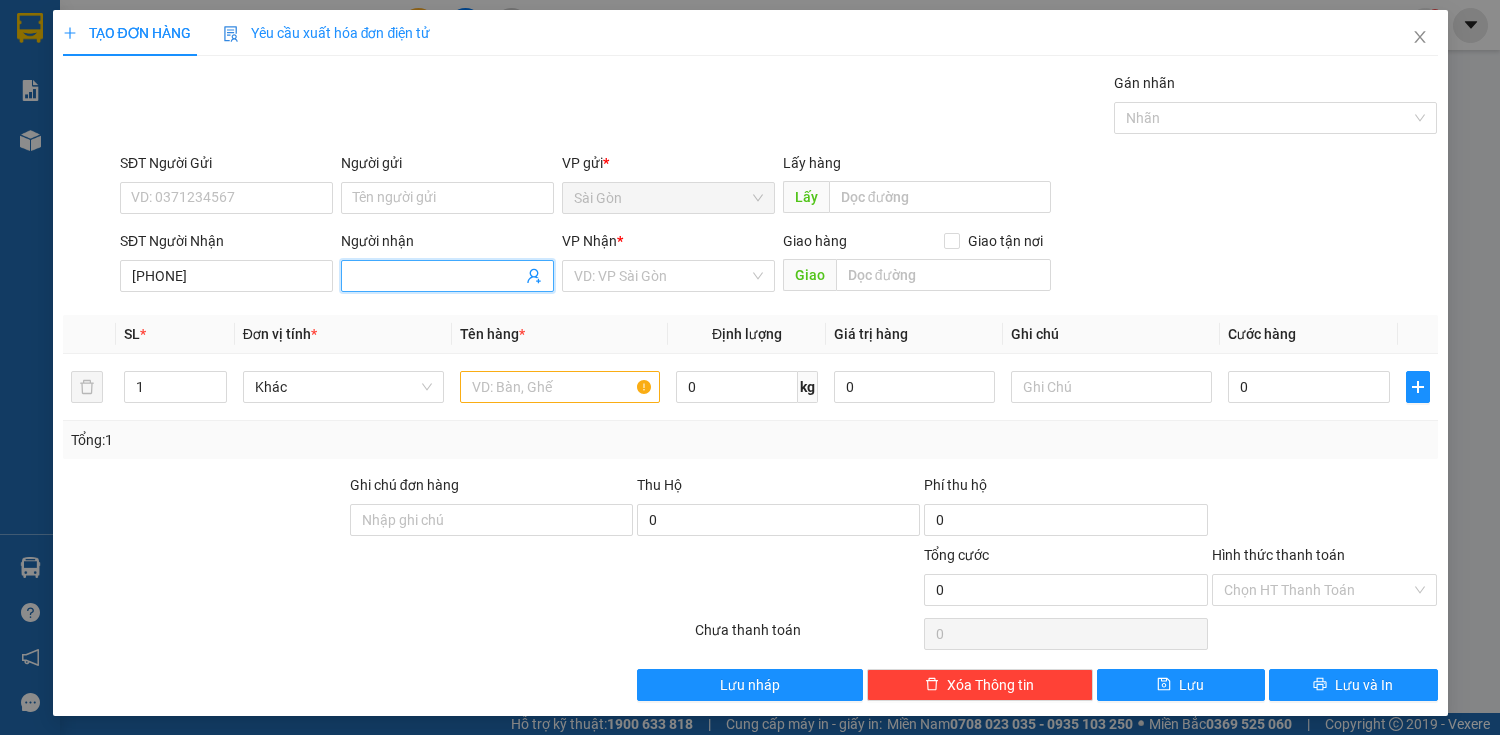 click at bounding box center [447, 276] 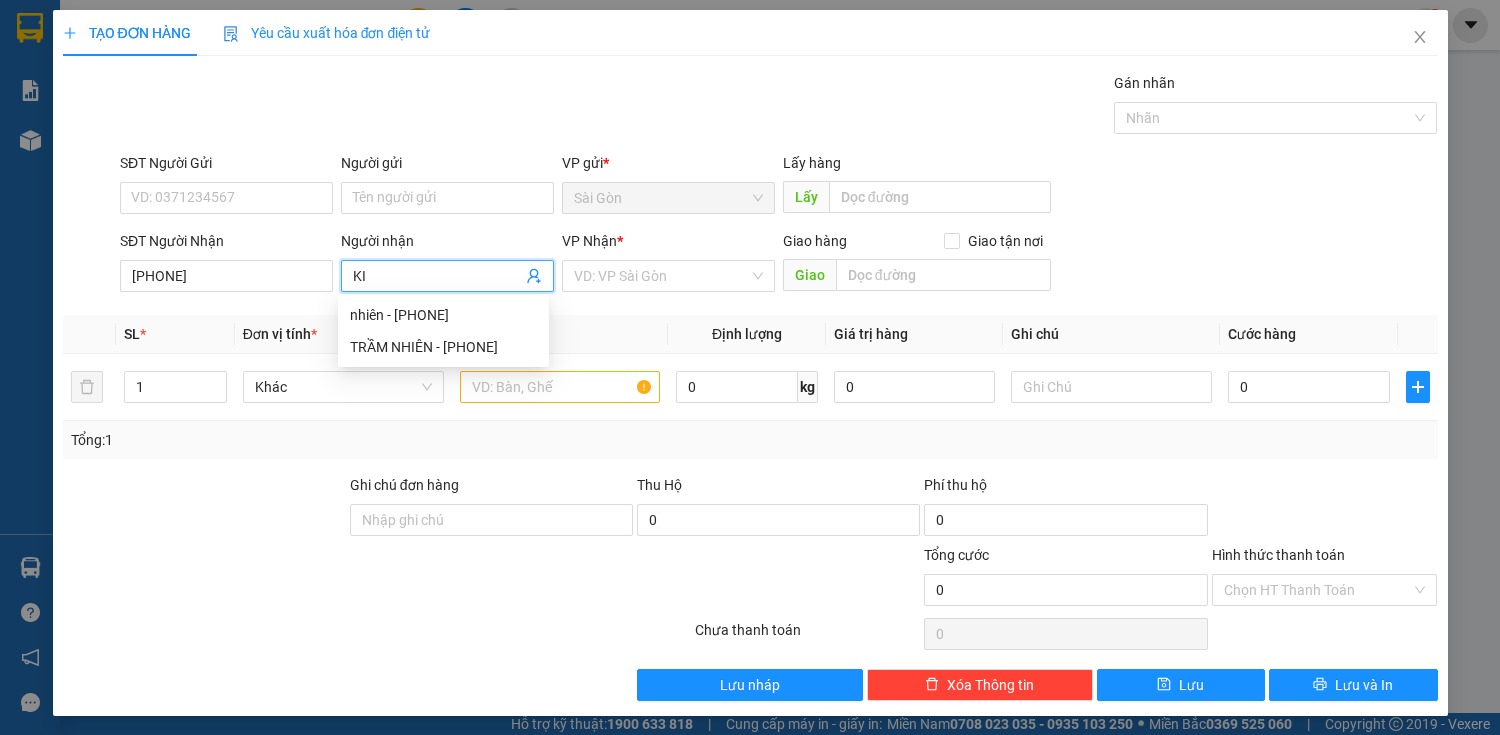 type on "K" 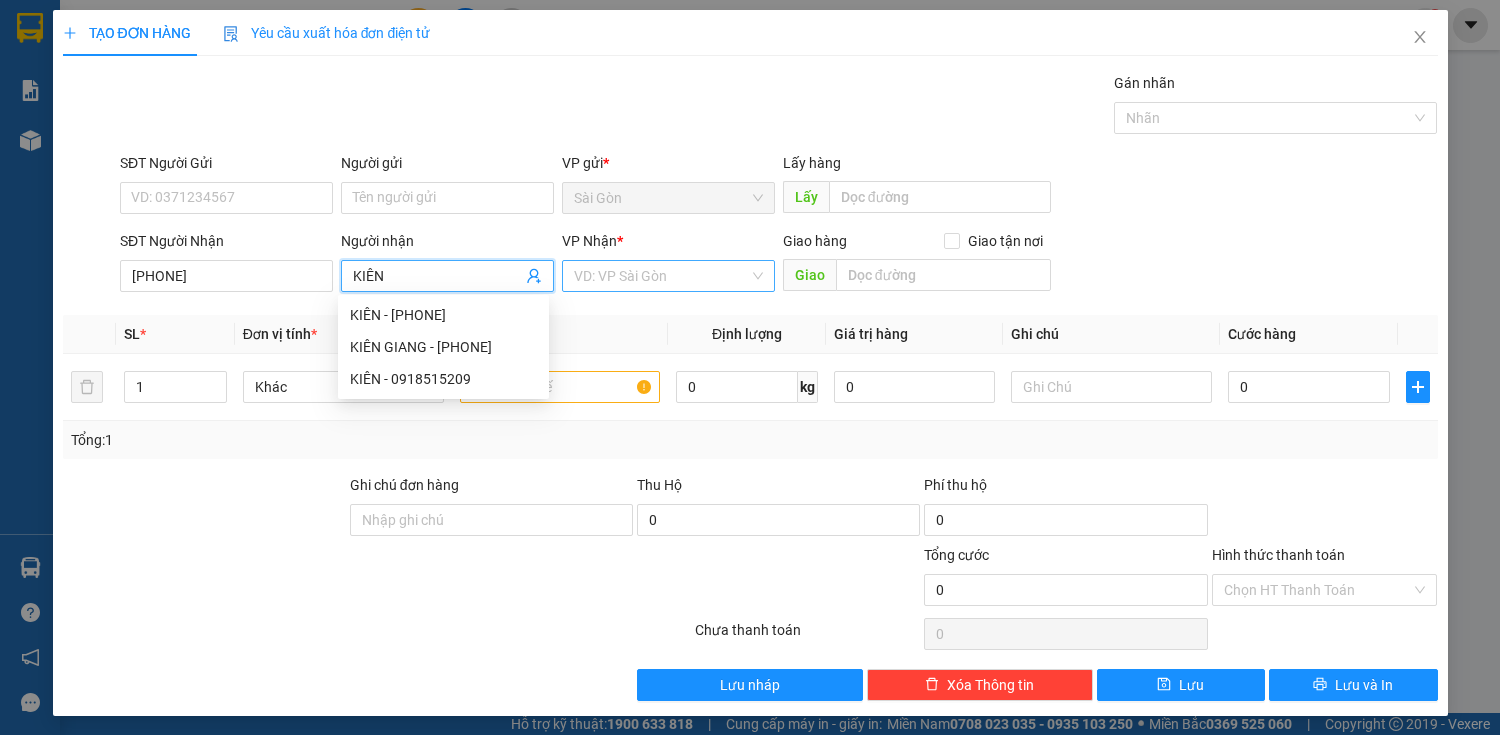 type on "KIÊN" 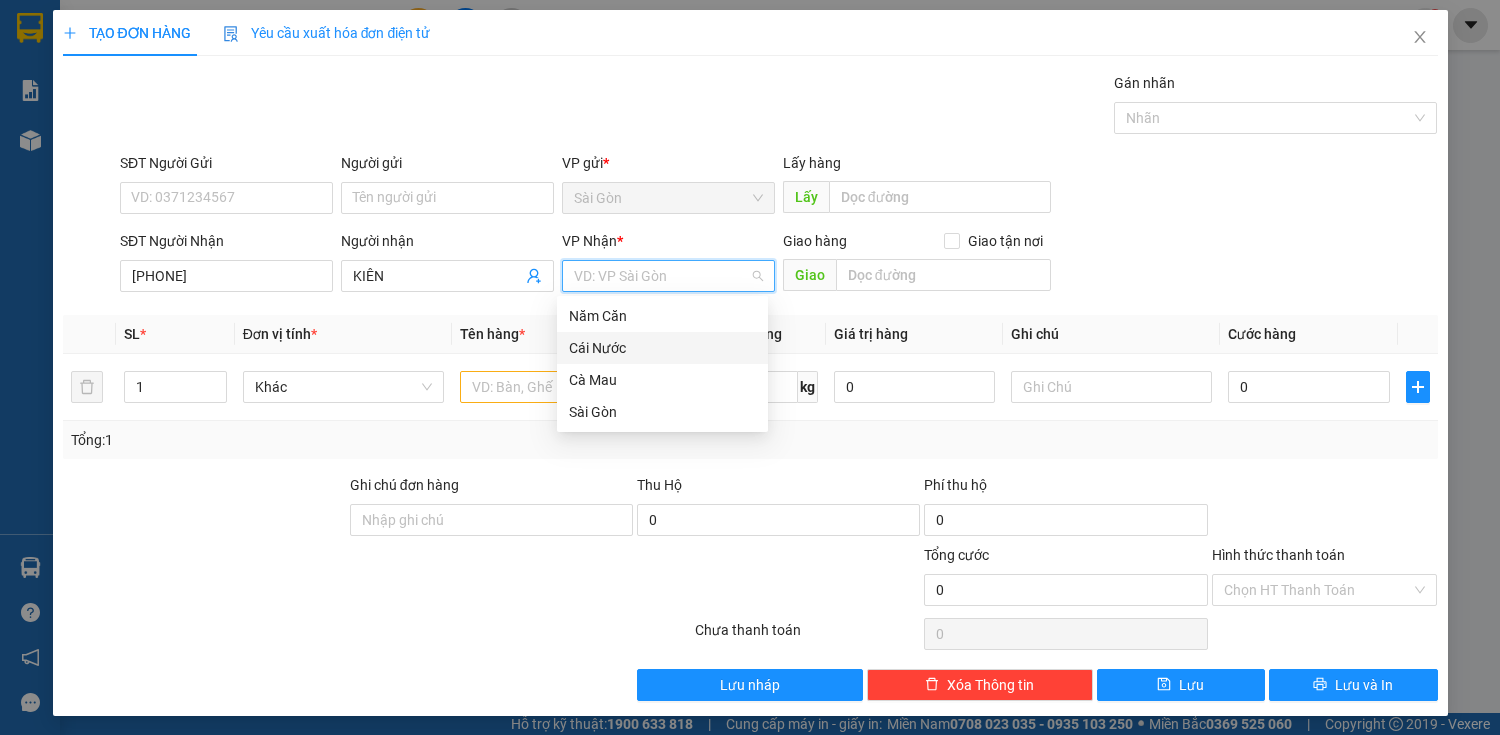 click on "Cái Nước" at bounding box center (662, 348) 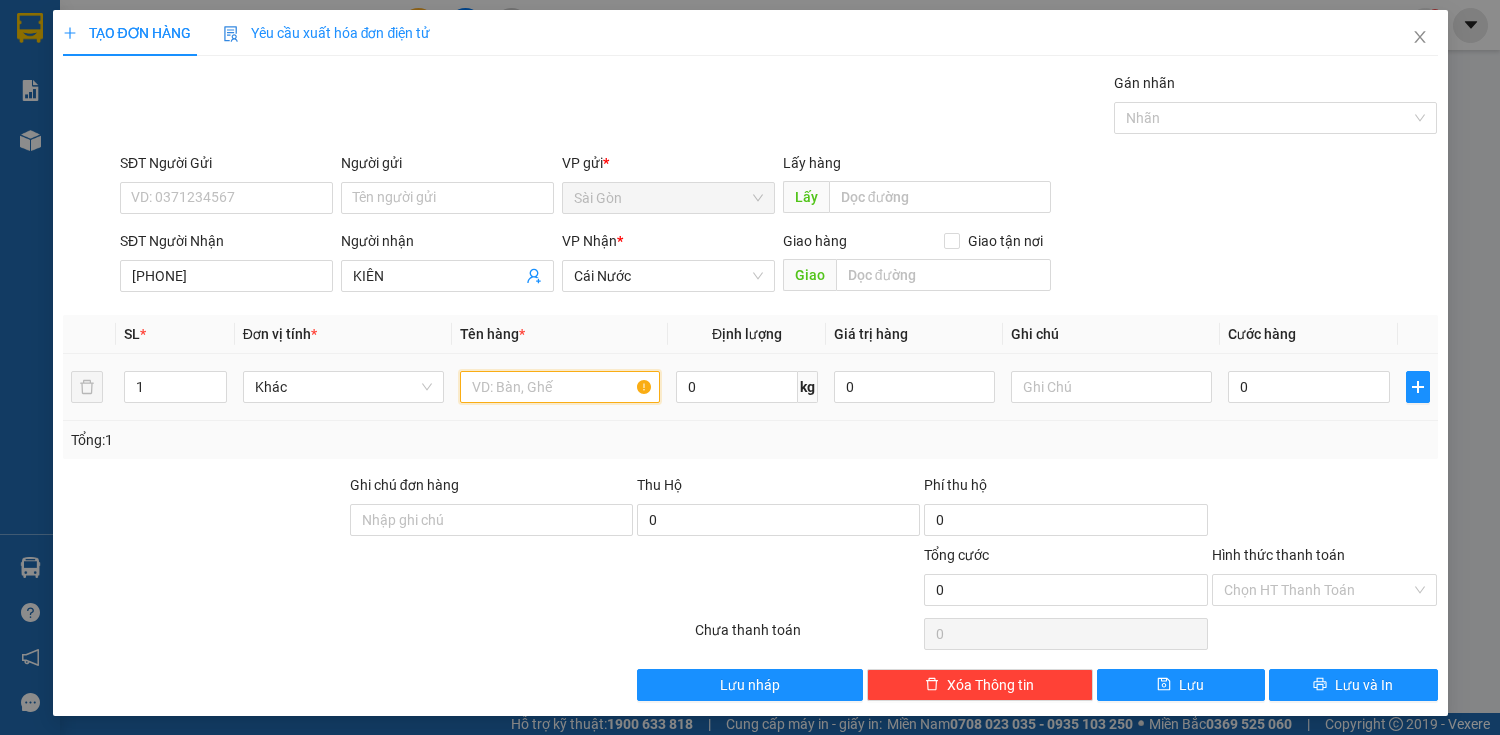 click at bounding box center [560, 387] 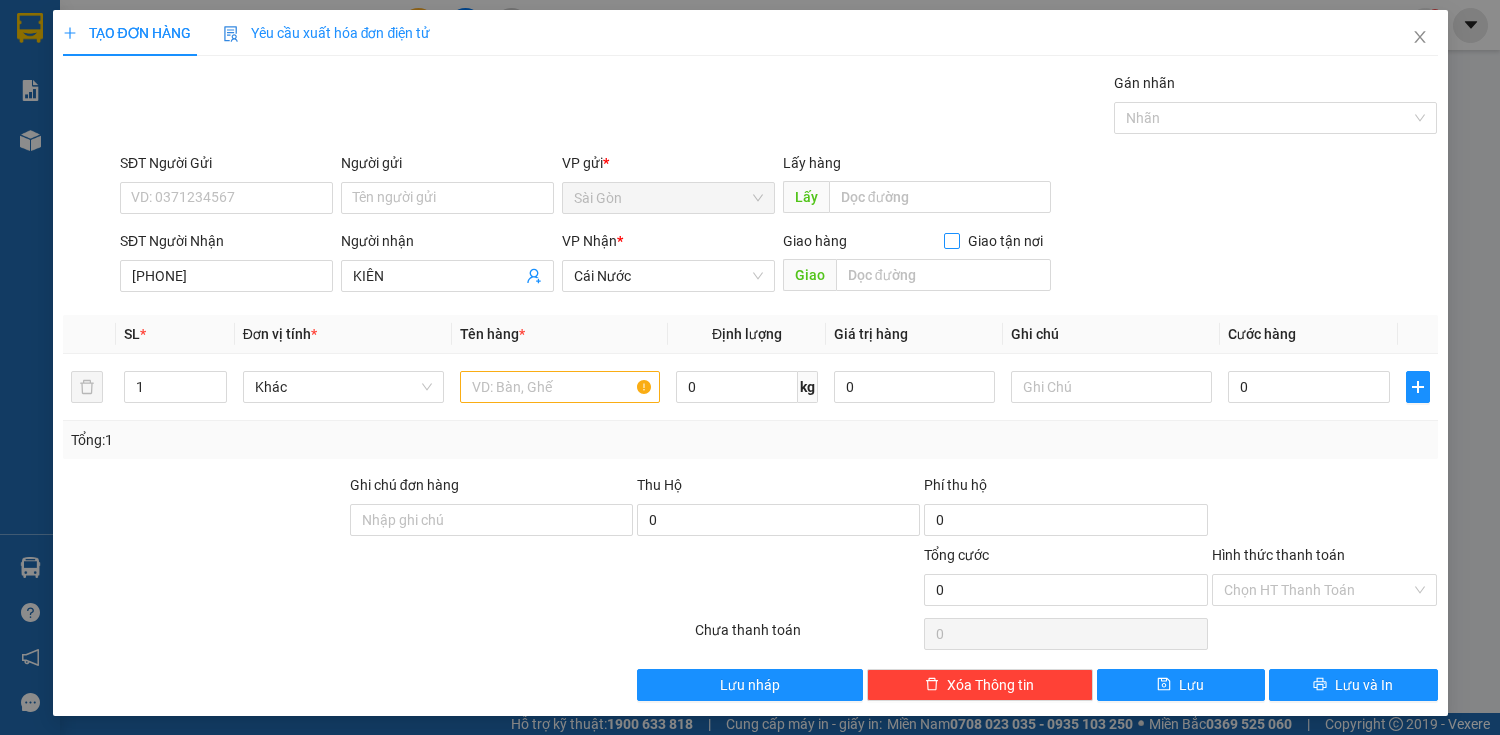 click at bounding box center [952, 241] 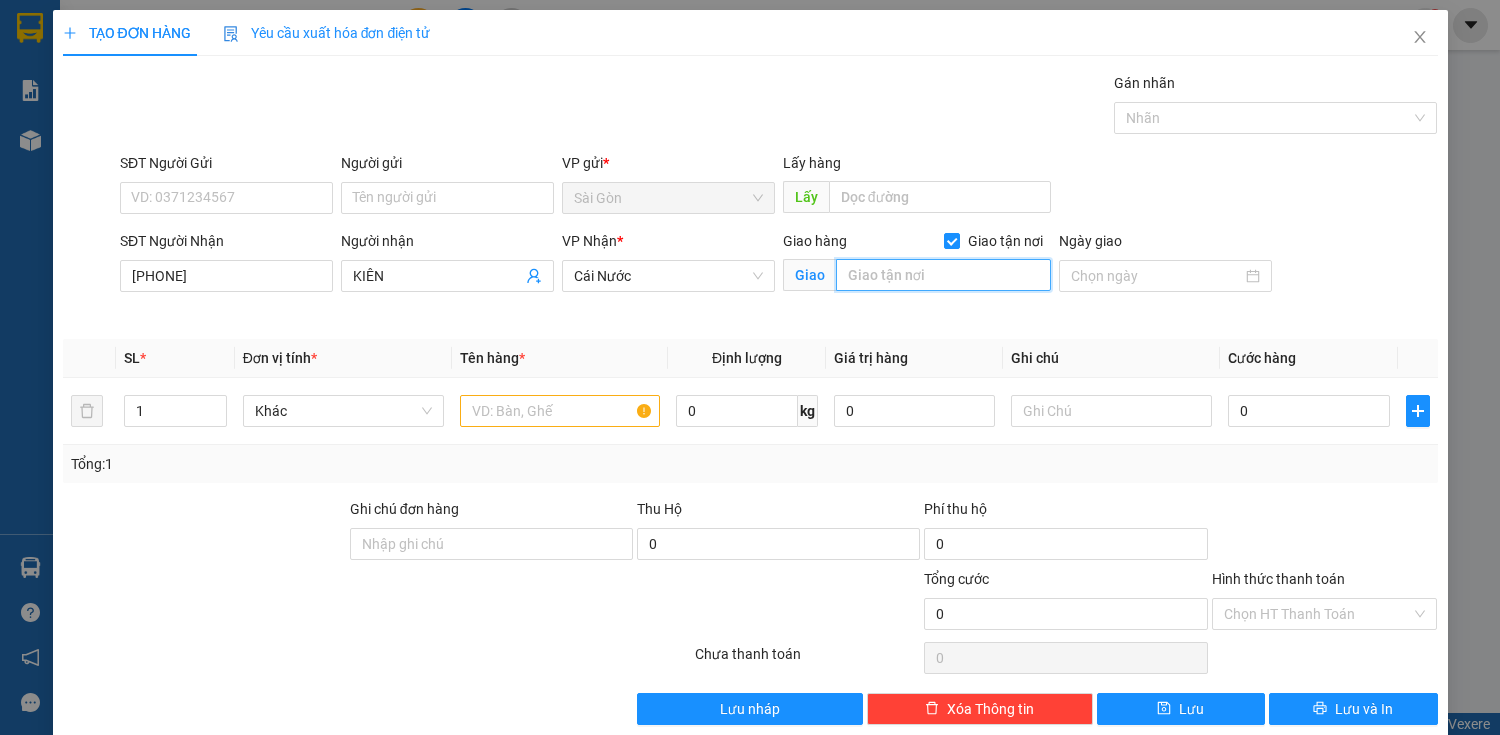 click at bounding box center [943, 275] 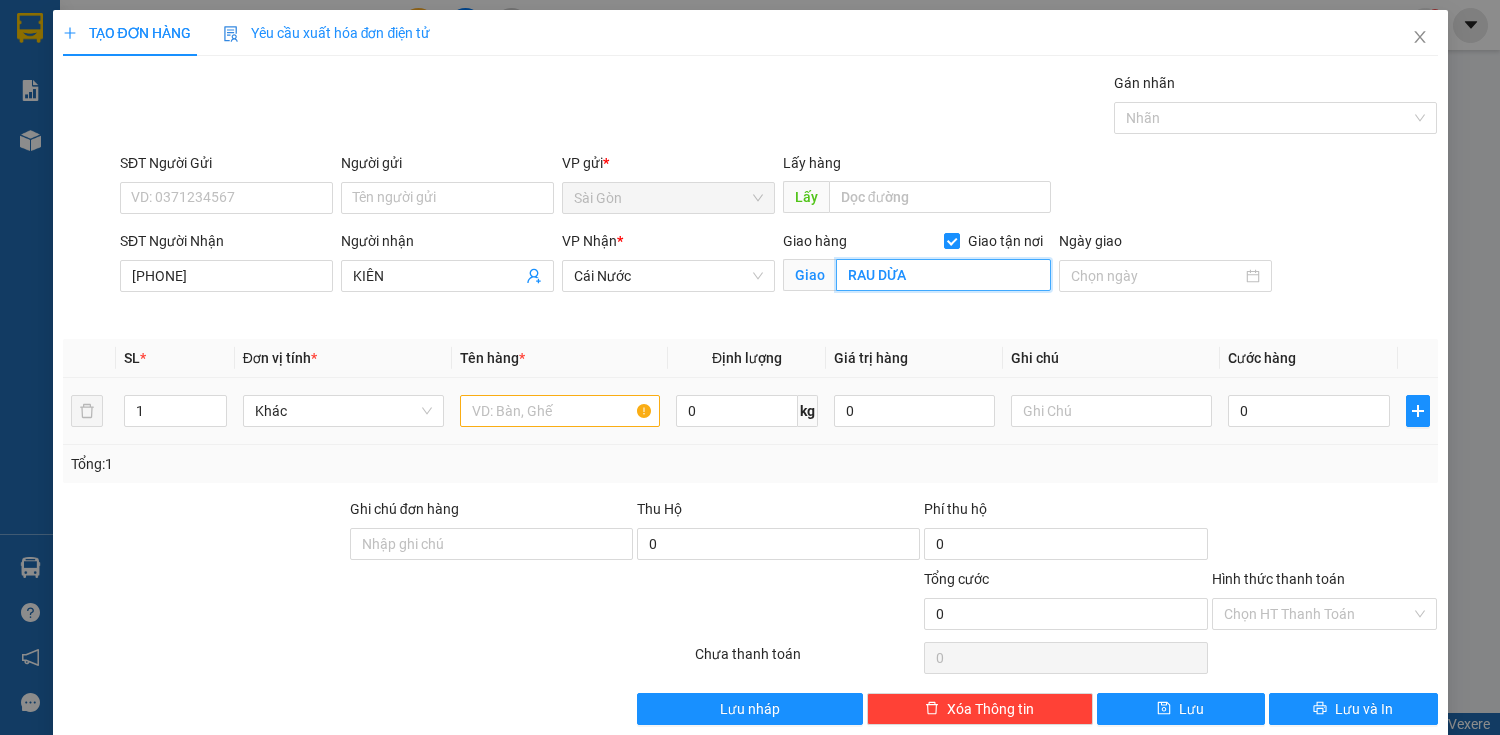 type on "RAU DỪA" 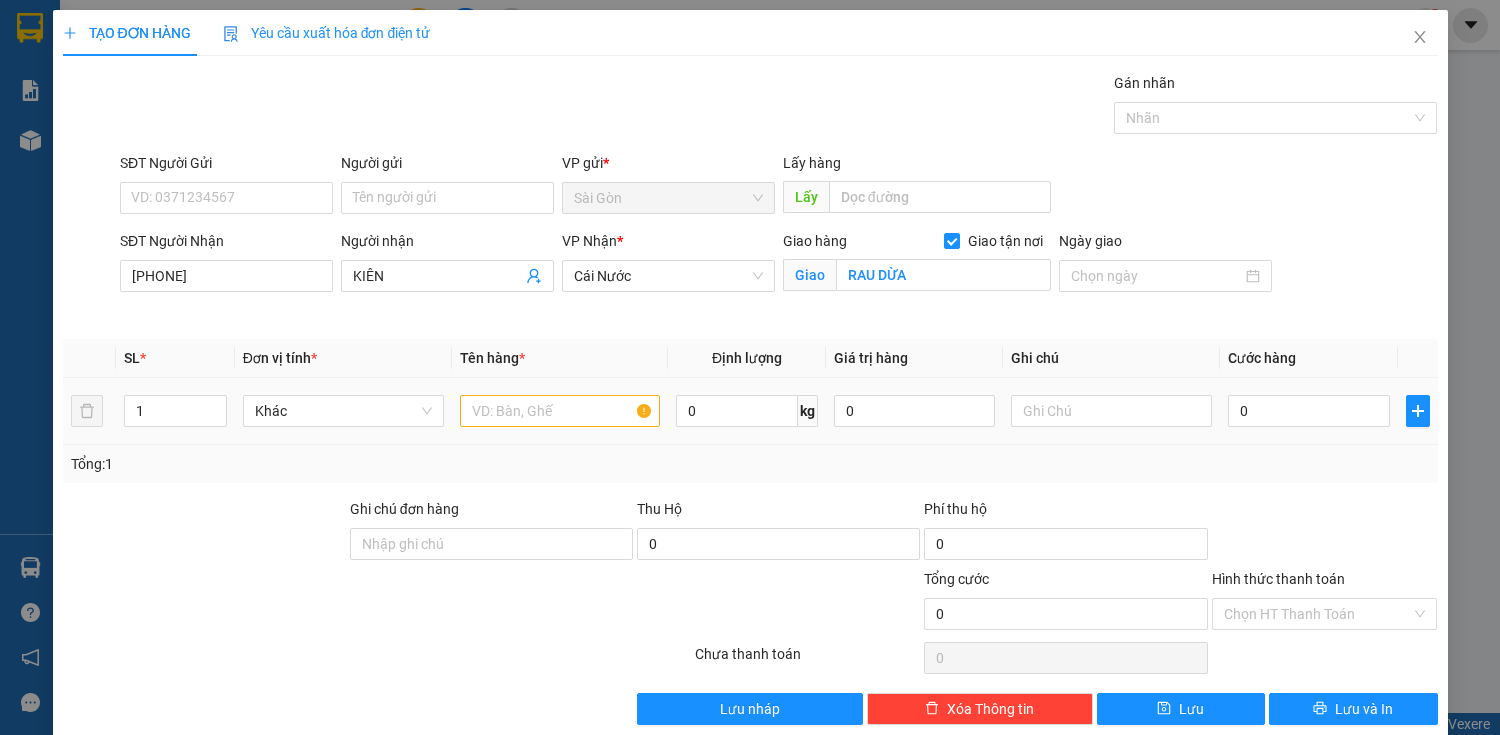 drag, startPoint x: 521, startPoint y: 434, endPoint x: 543, endPoint y: 412, distance: 31.112698 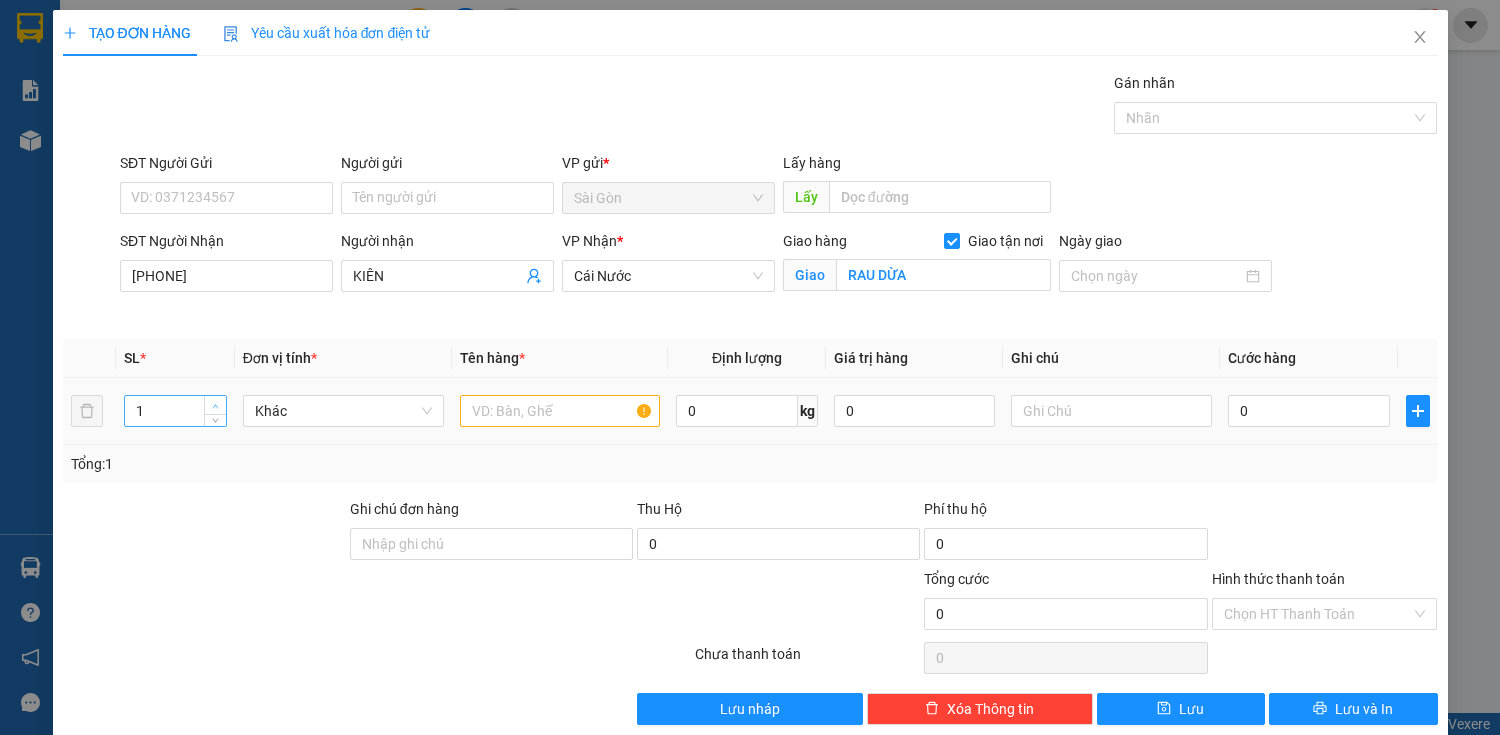 type on "2" 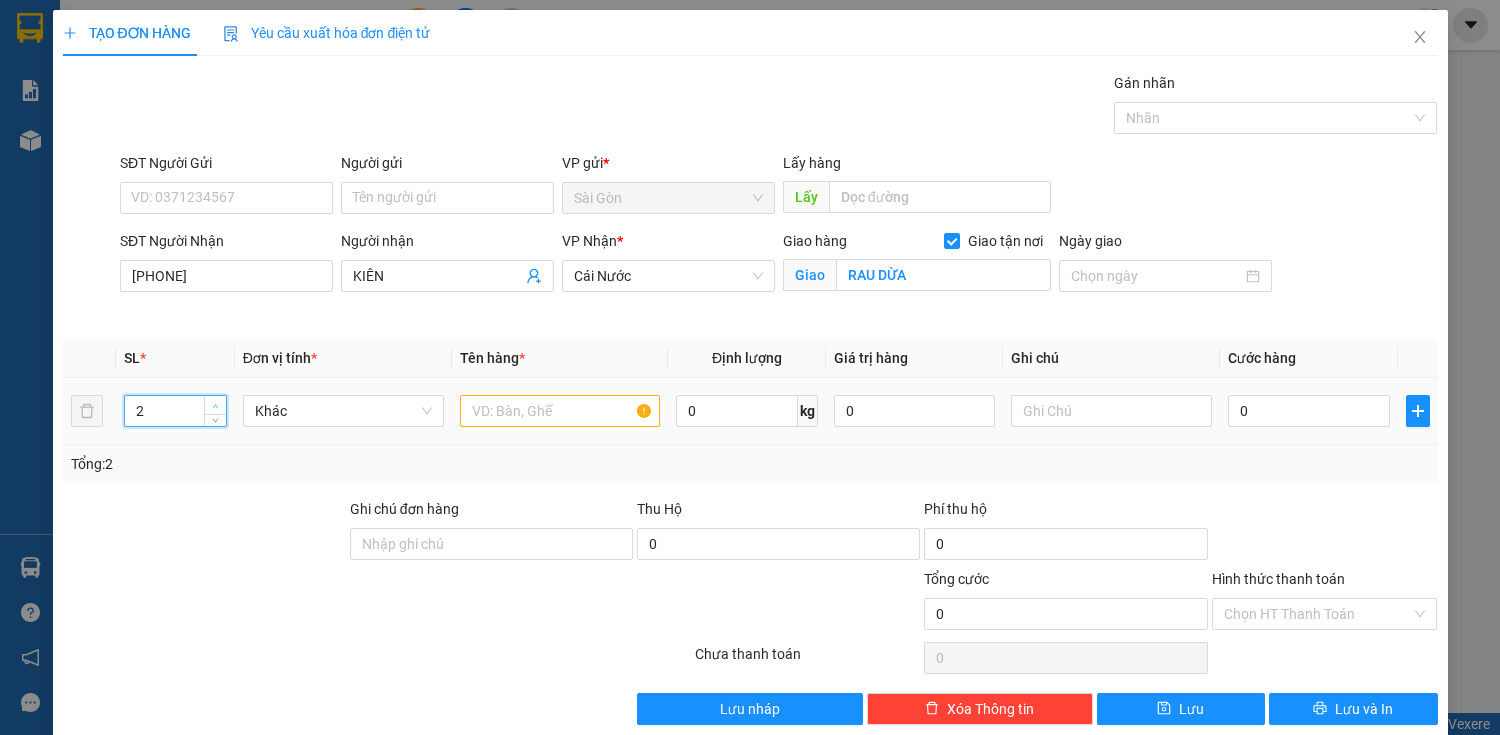 click at bounding box center (216, 406) 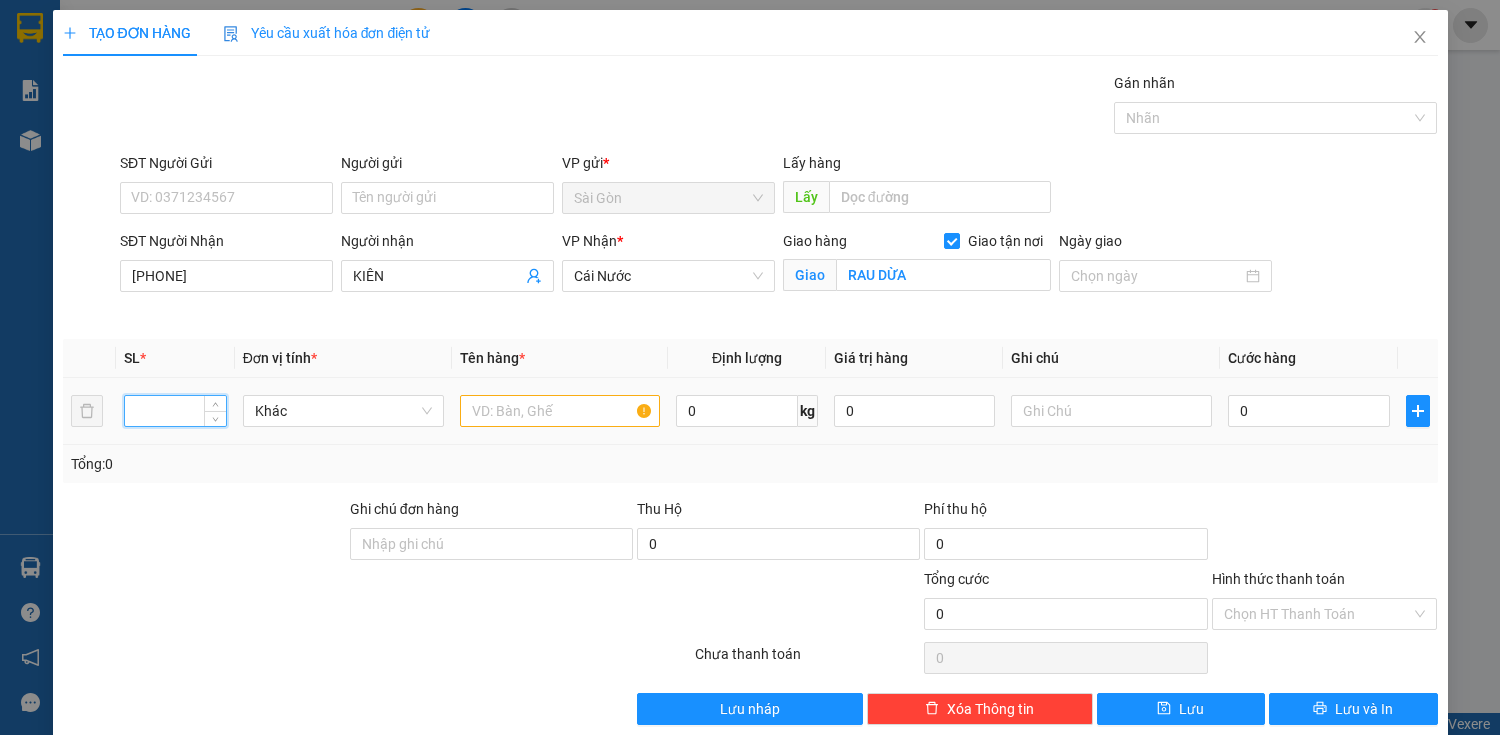 type on "2" 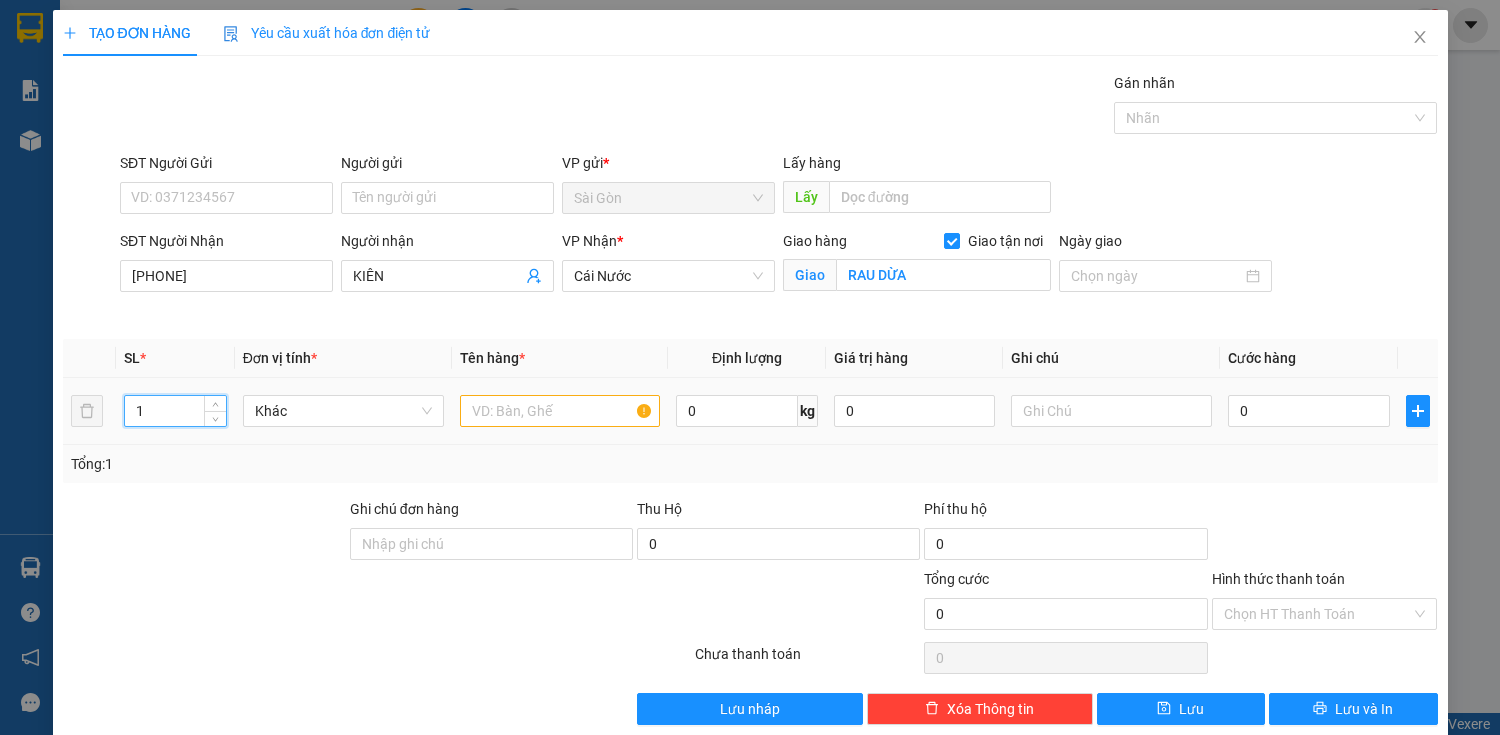 type on "1" 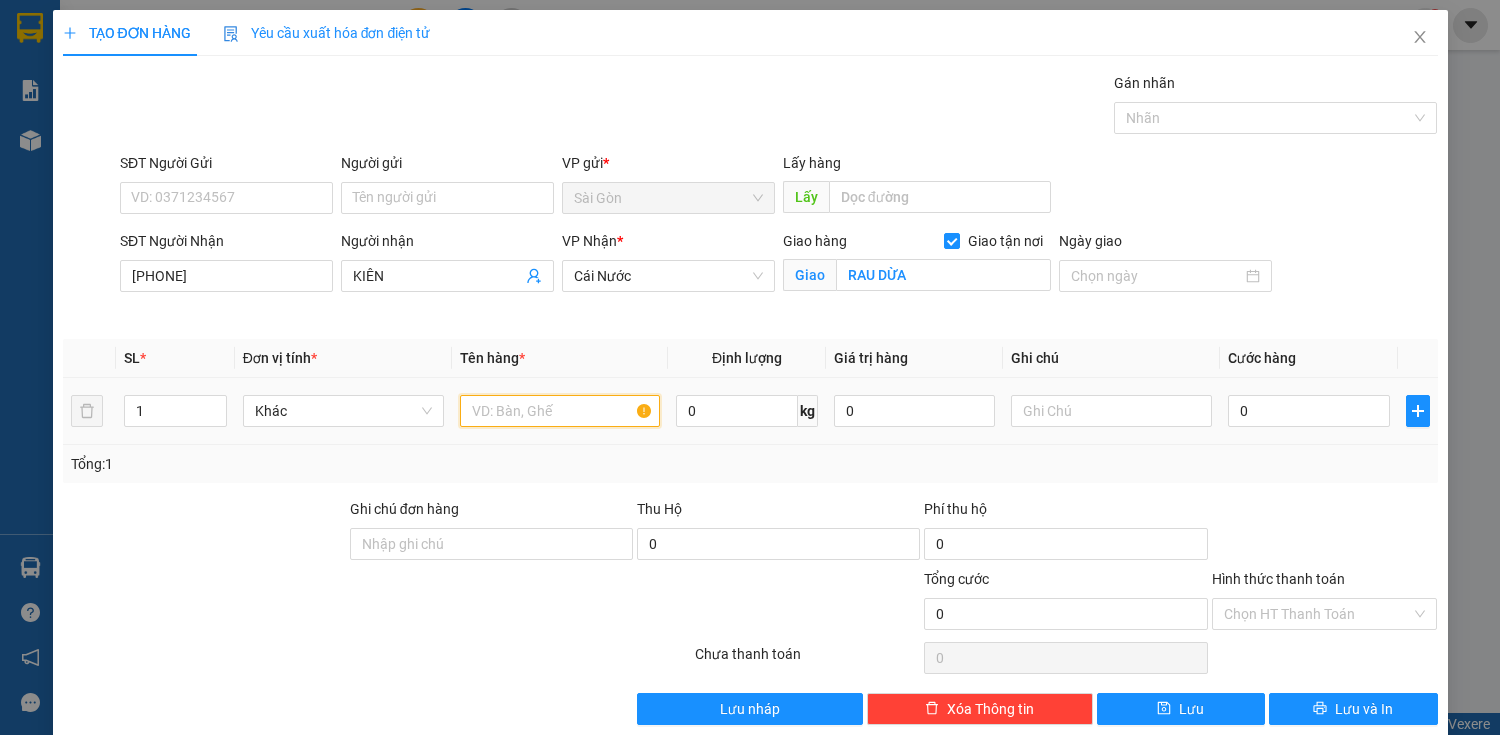 click at bounding box center [560, 411] 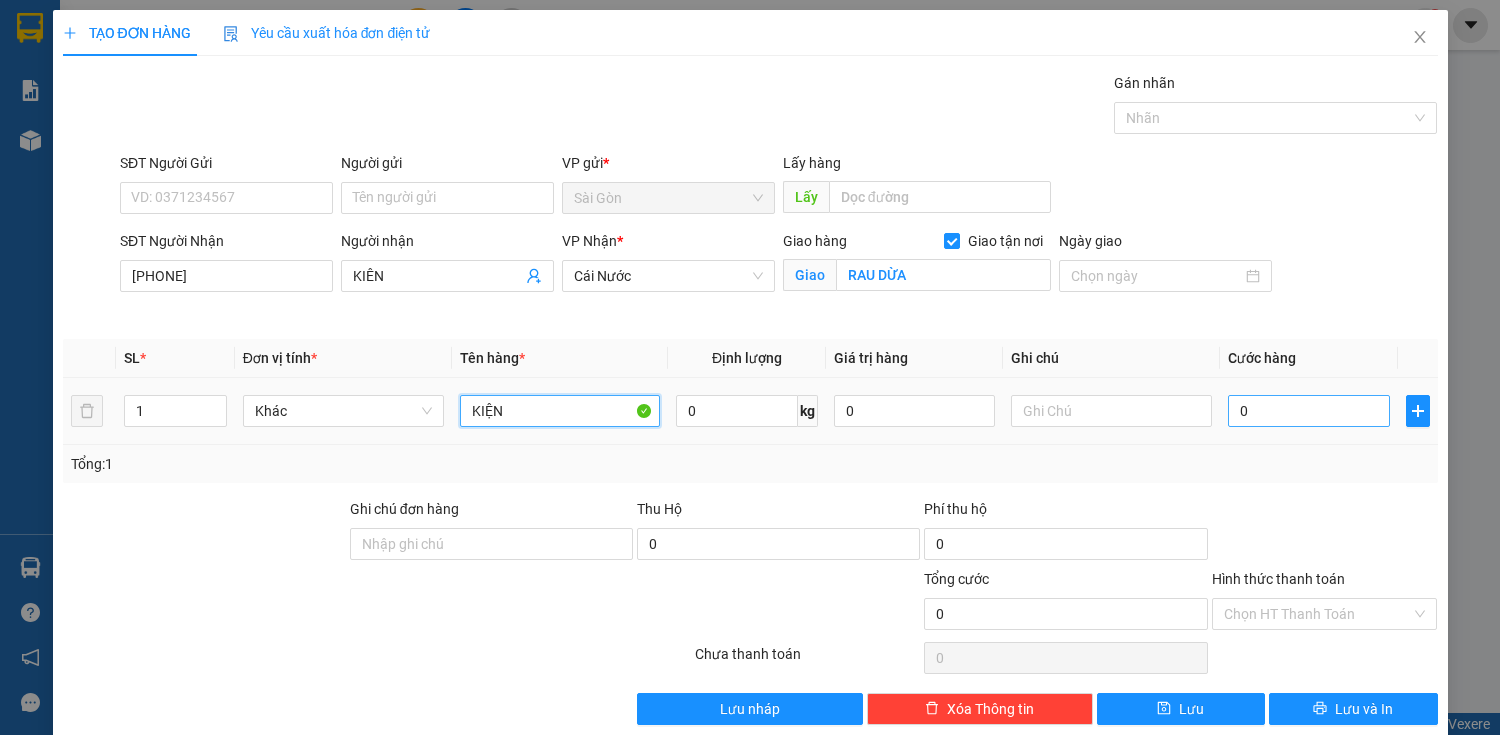 type on "KIỆN" 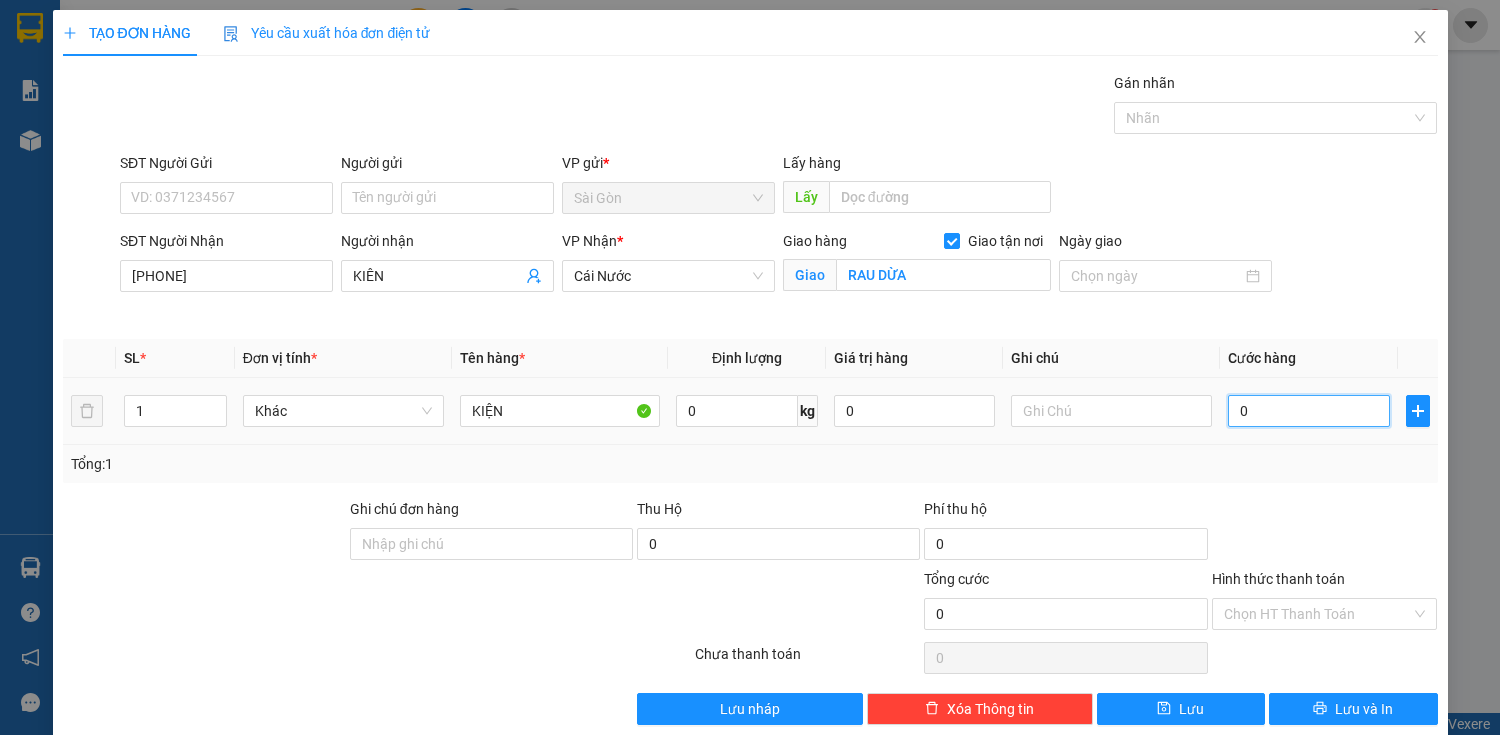 drag, startPoint x: 1312, startPoint y: 404, endPoint x: 1302, endPoint y: 417, distance: 16.40122 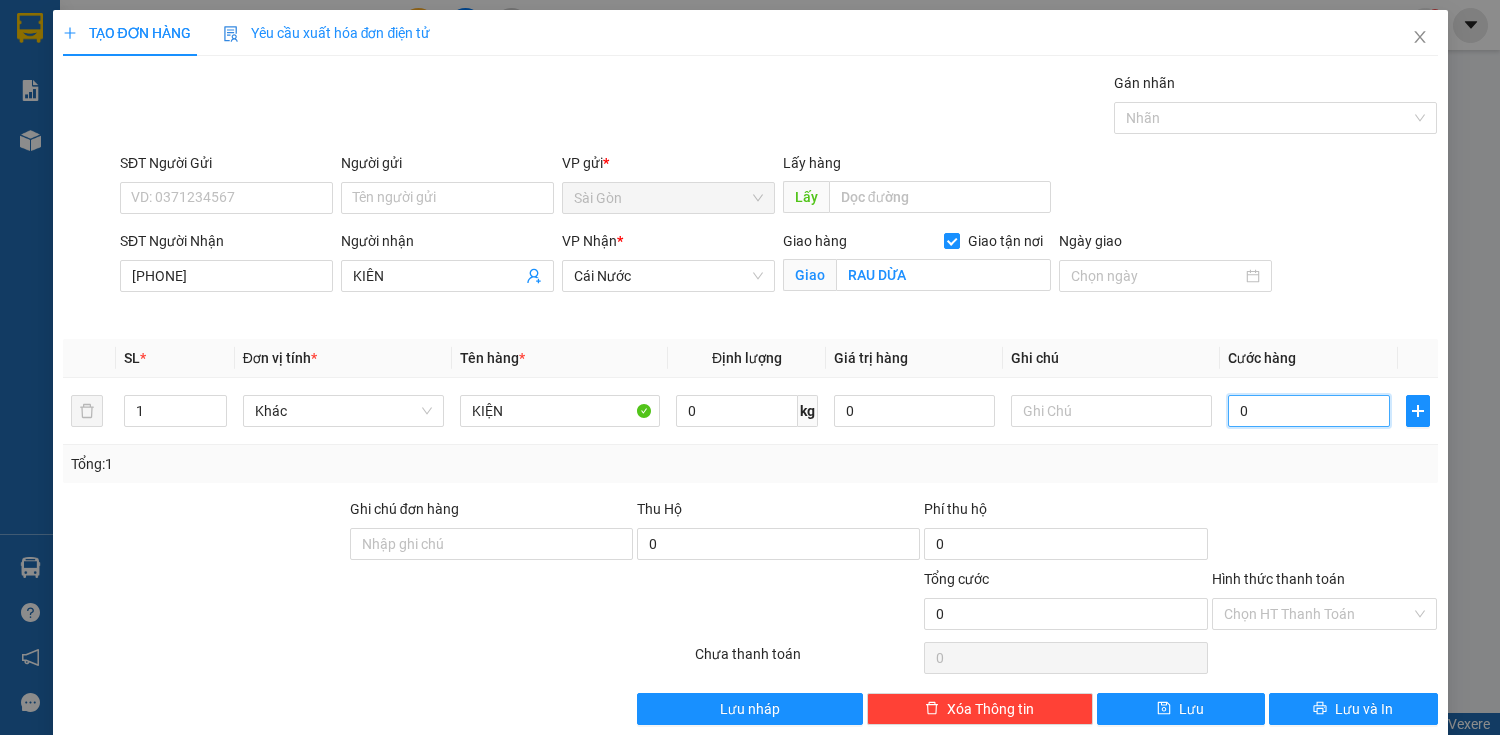 type on "60" 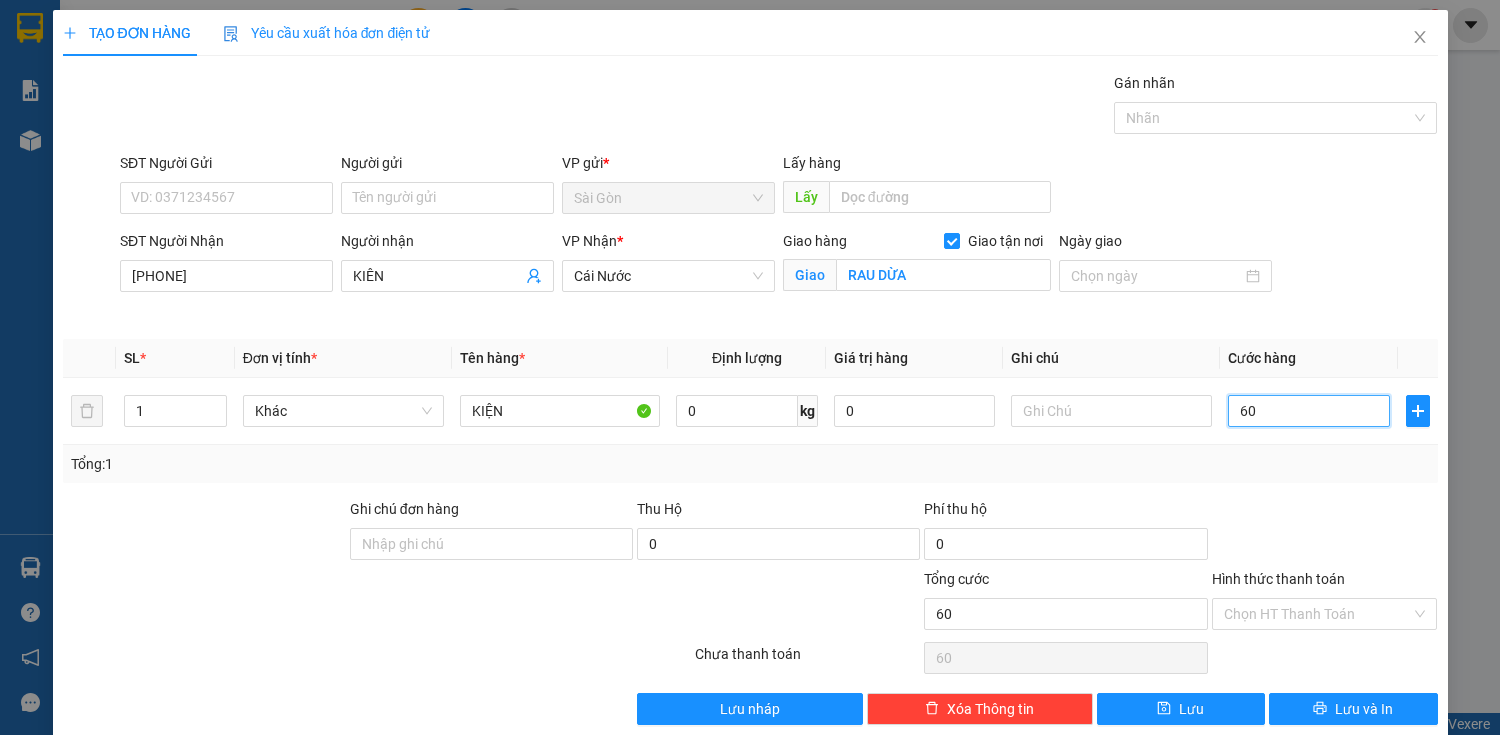 type on "600" 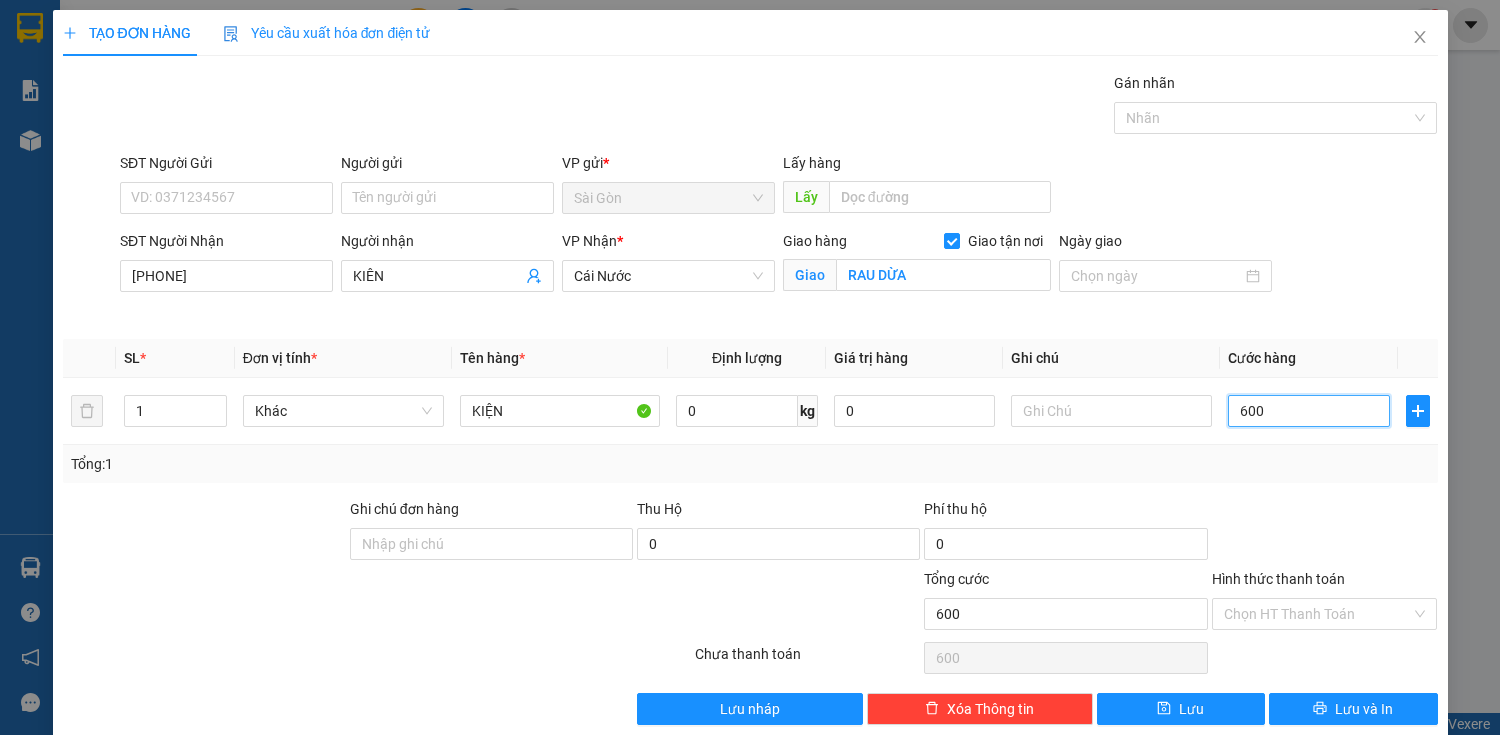 type on "6.000" 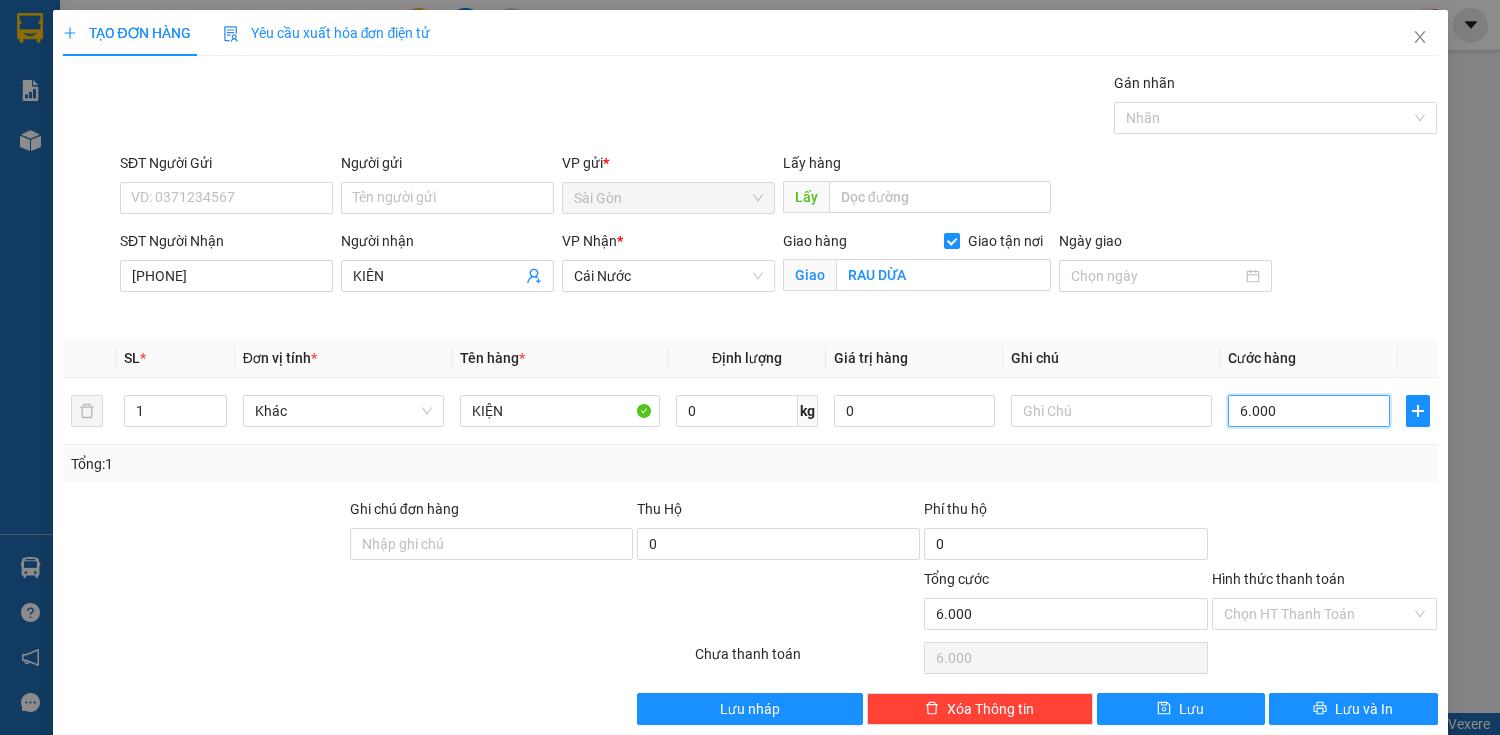 type on "60.000" 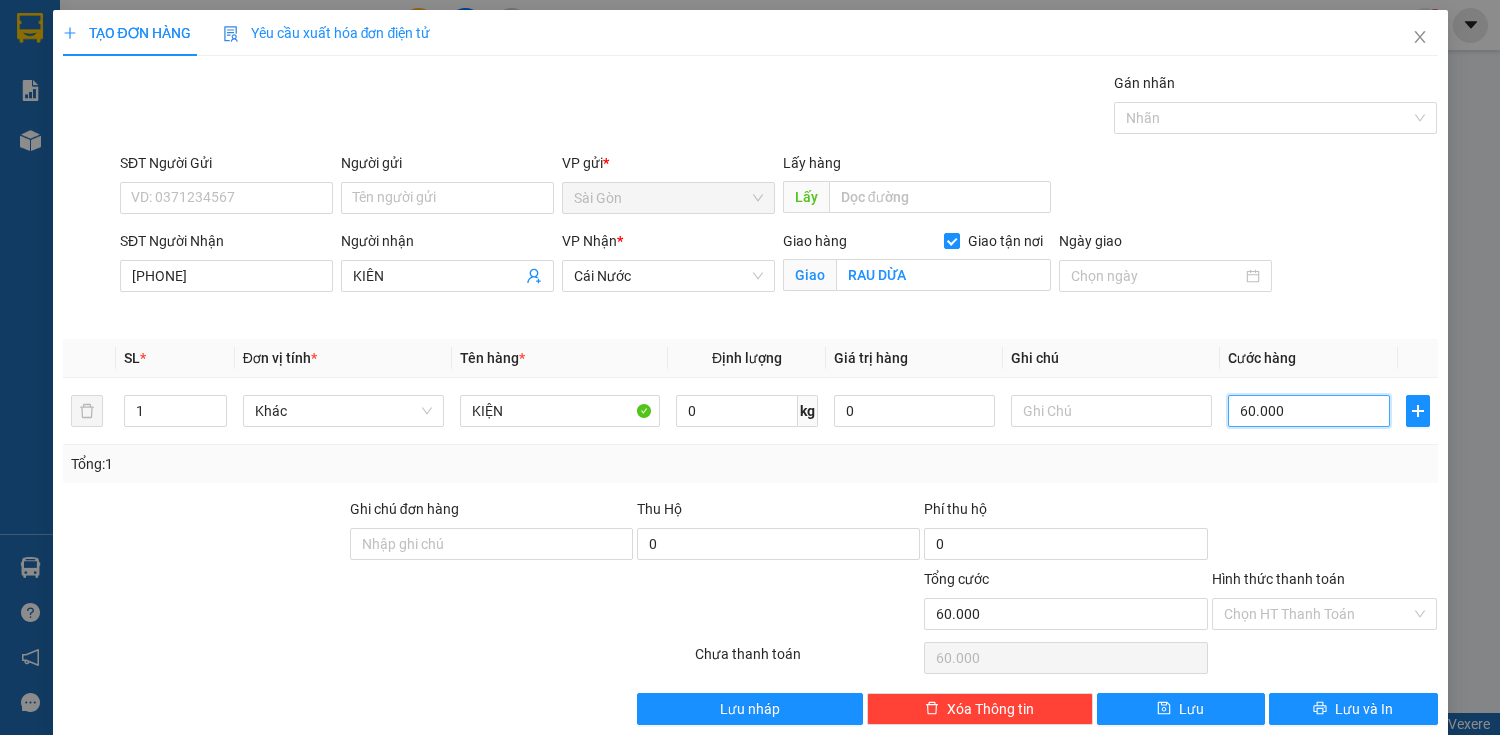 type on "600.000" 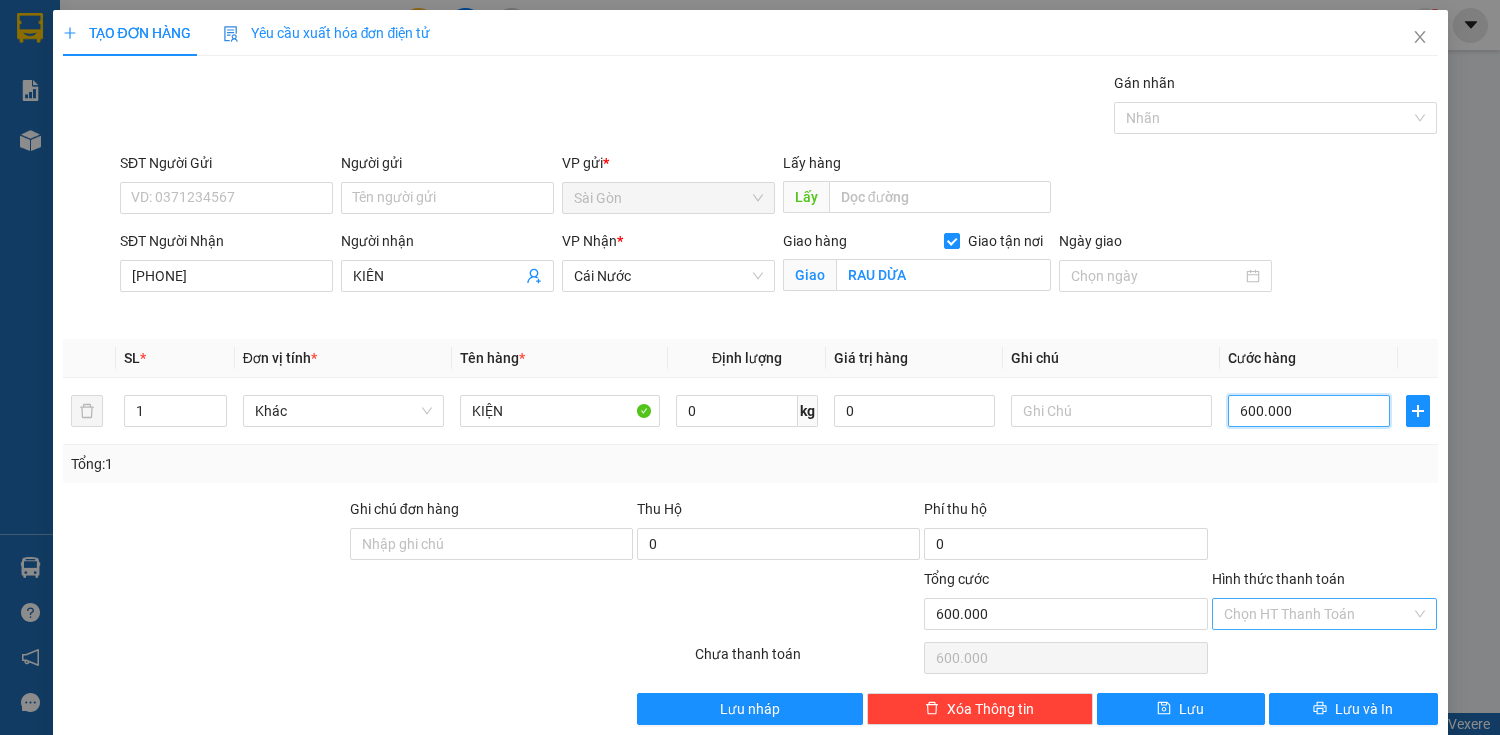 type on "600.000" 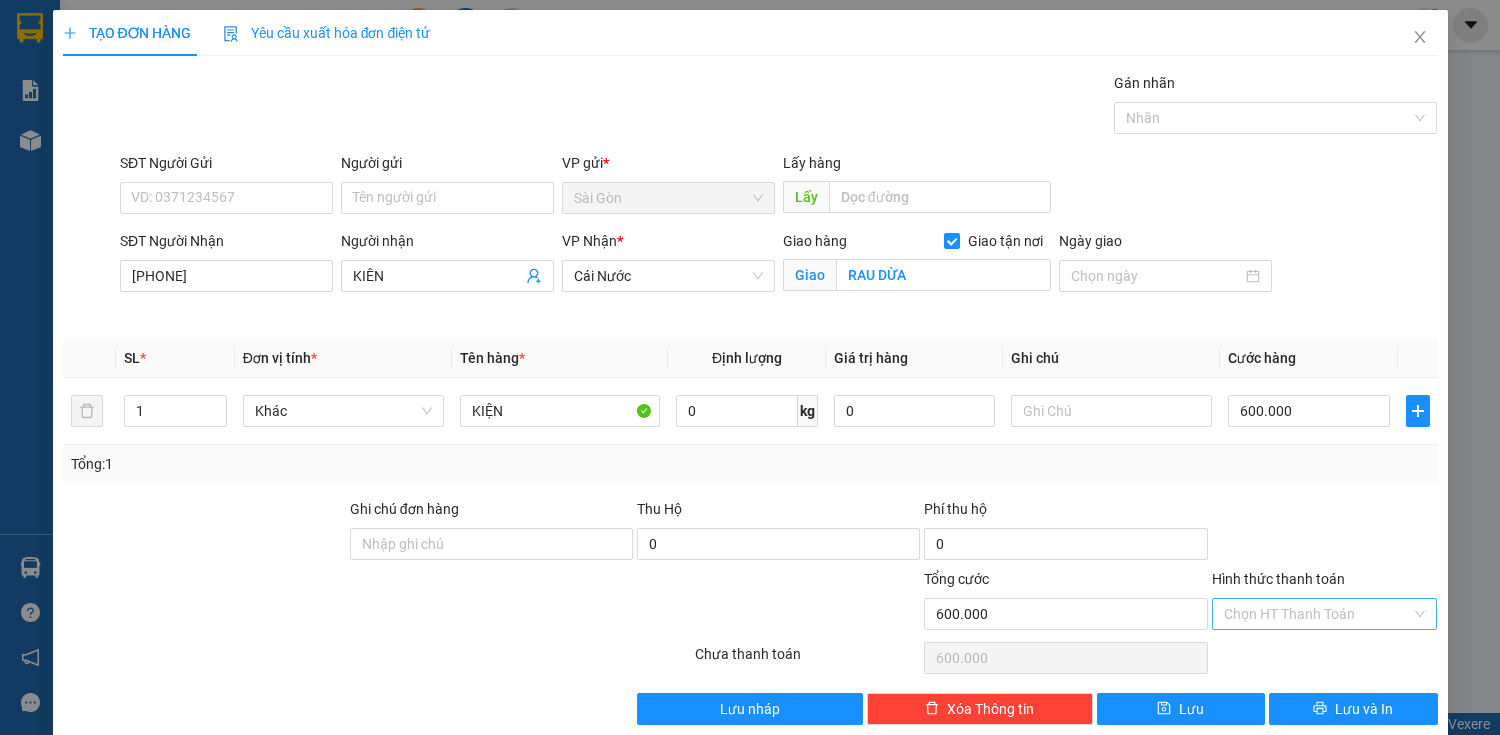 click on "Hình thức thanh toán" at bounding box center (1318, 614) 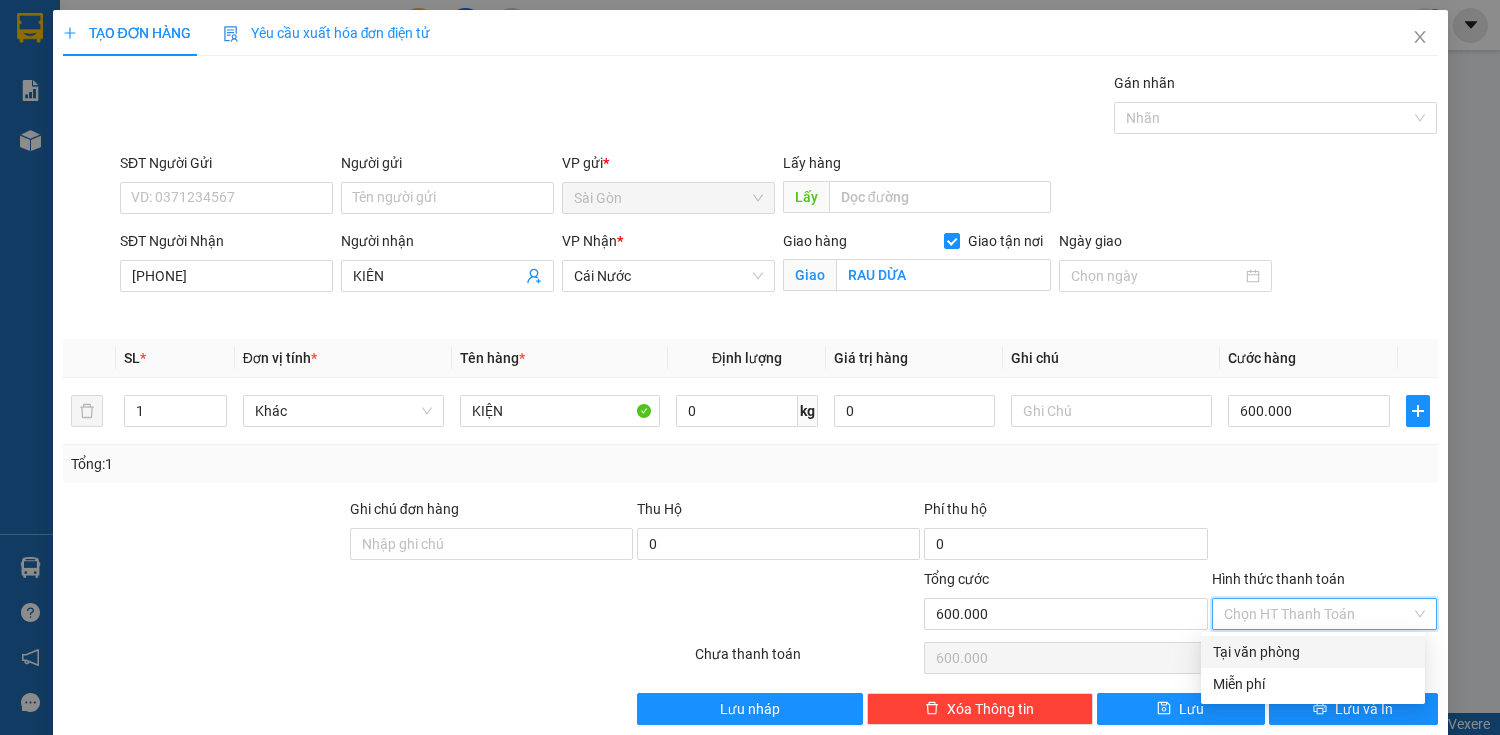click on "Tại văn phòng" at bounding box center [1313, 652] 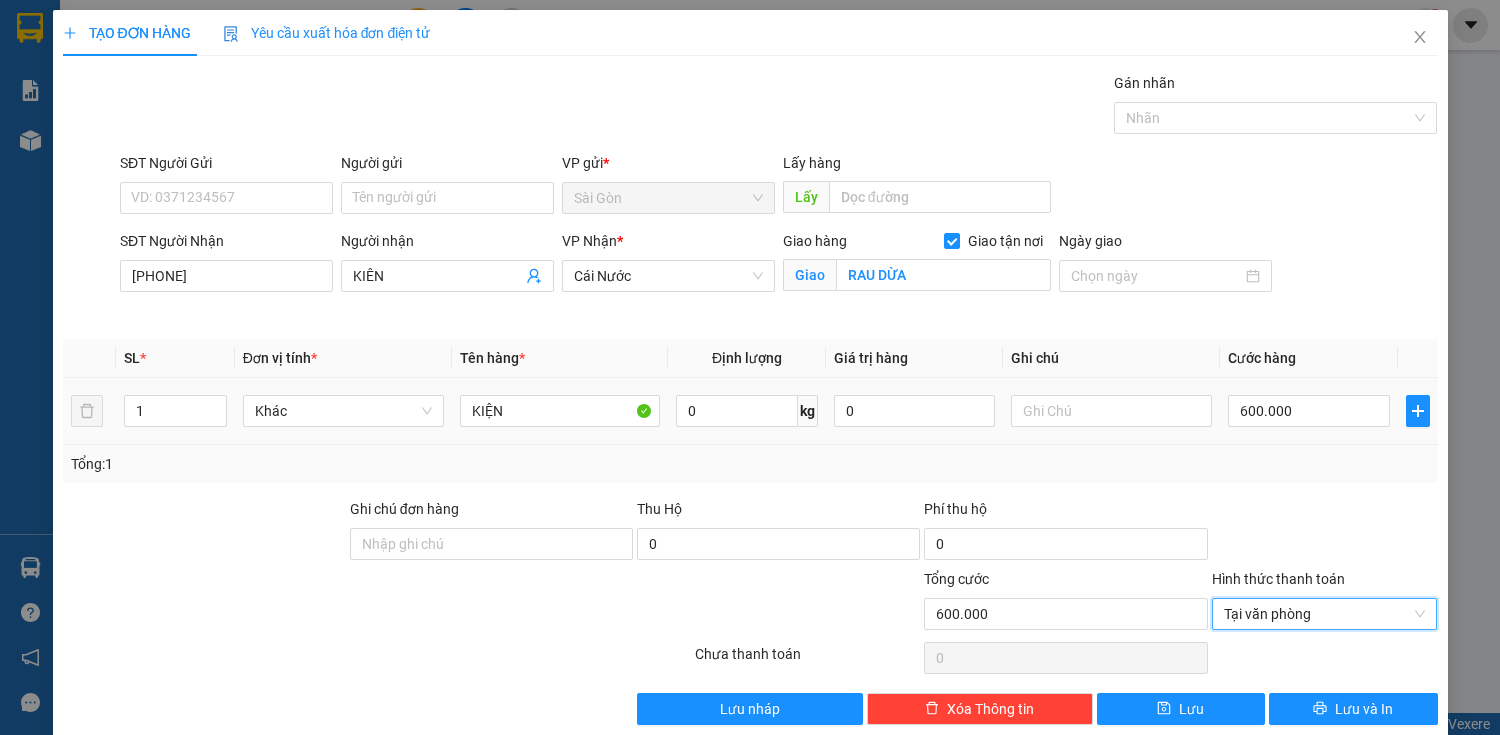 click on "Tổng:  1" at bounding box center [750, 464] 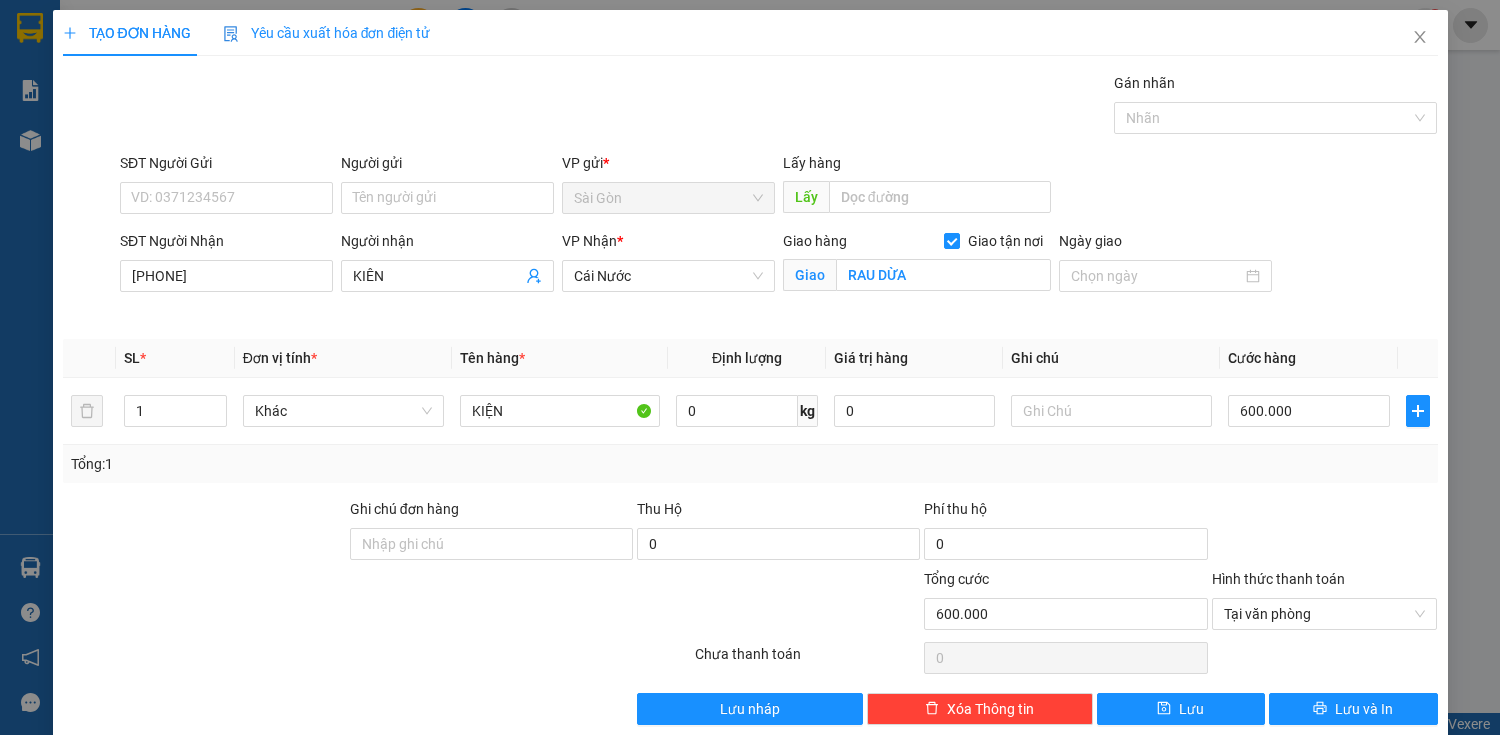 click on "Transit Pickup Surcharge Ids Transit Deliver Surcharge Ids Transit Deliver Surcharge Transit Deliver Surcharge Gán nhãn   Nhãn SĐT Người Gửi VD: [PHONE] Người gửi Tên người gửi VP gửi  * Sài Gòn Lấy hàng Lấy SĐT Người Nhận [PHONE] Người nhận KIÊN VP Nhận  * Cái Nước Giao hàng Giao tận nơi Giao RAU DỪA Ngày giao SL  * Đơn vị tính  * Tên hàng  * Định lượng Giá trị hàng Ghi chú Cước hàng                   1 Khác KIỆN 0 kg 0 600.000 Tổng:  1 Ghi chú đơn hàng Thu Hộ 0 Phí thu hộ 0 Tổng cước 600.000 Hình thức thanh toán Tại văn phòng Số tiền thu trước 0 Tại văn phòng Chưa thanh toán 0 Lưu nháp Xóa Thông tin Lưu Lưu và In Tại văn phòng Miễn phí Tại văn phòng Miễn phí" at bounding box center (750, 398) 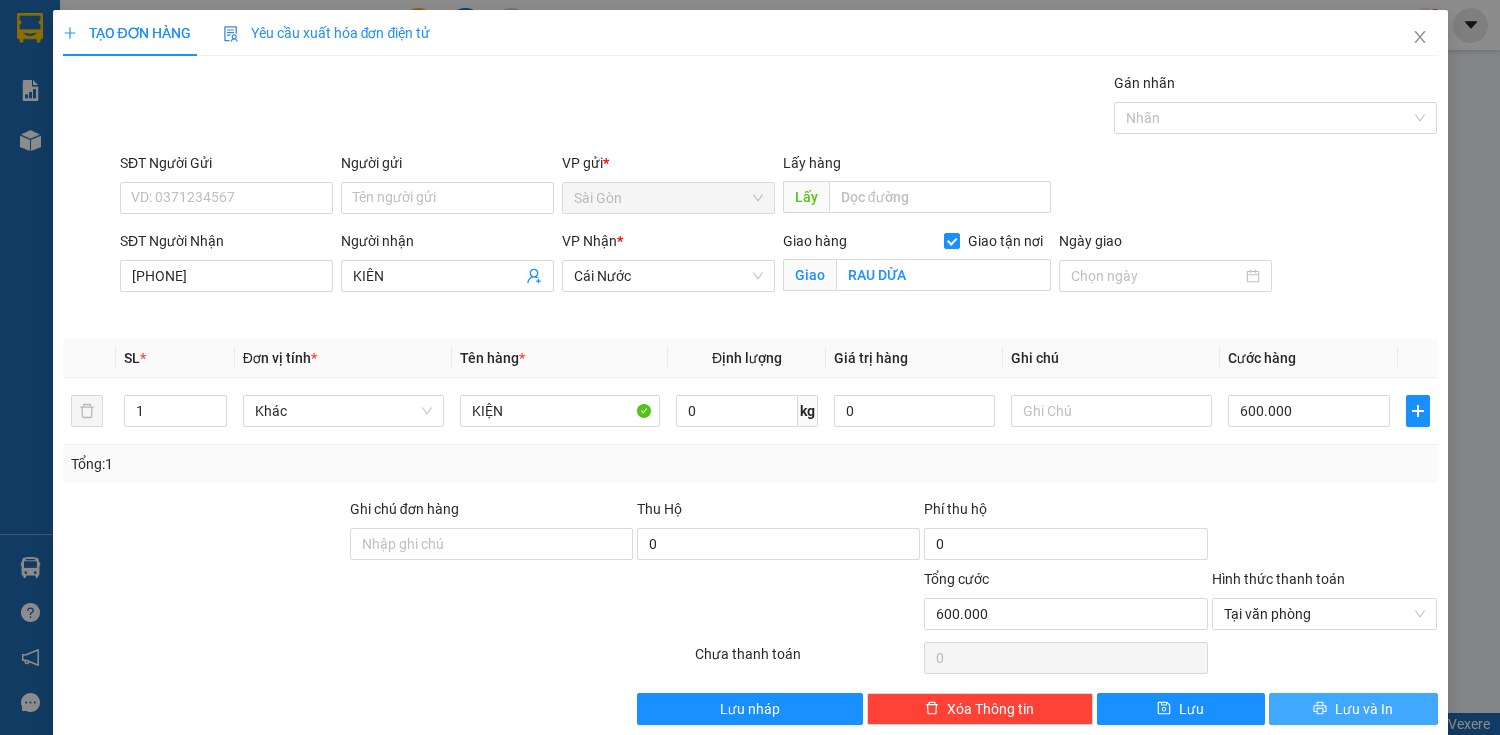 click on "Lưu và In" at bounding box center (1364, 709) 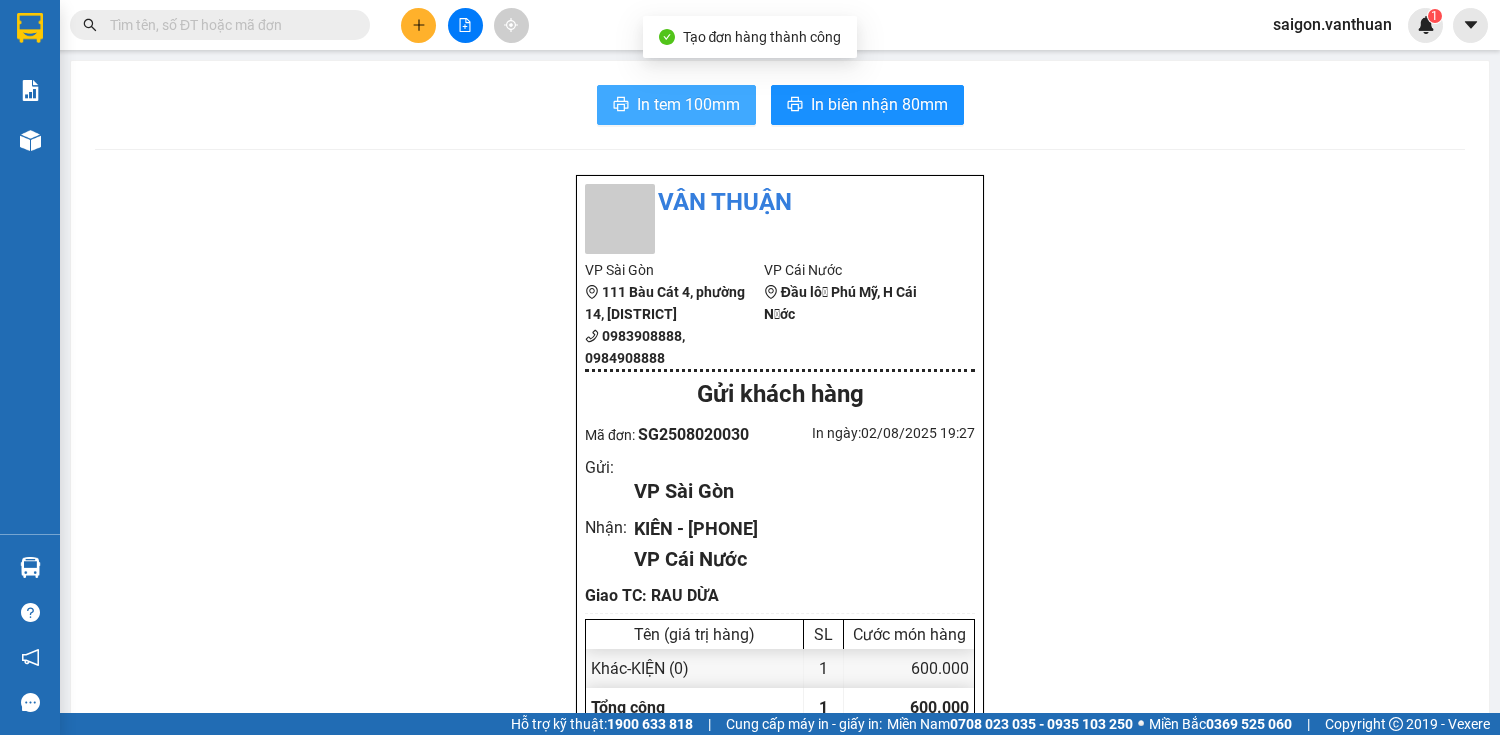 click on "In tem 100mm
In biên nhận 80mm Vân Thuận VP Sài Gòn   111 Bàu Cát 4, phường 14, QTân Bình    [PHONE], [PHONE] VP Cái Nước   Đầu lộ Phú Mỹ, H Cái Nước Gửi khách hàng Mã đơn:   SG2508020030 In ngày:  02/08/2025   19:27 Gửi :      VP Sài Gòn Nhận :   KIÊN - [PHONE] VP Cái Nước Giao TC: RAU DỪA Tên (giá trị hàng) SL Cước món hàng Khác - KIỆN   (0) 1 600.000 Tổng cộng 1 600.000 Loading... Cước rồi : 600.000 VND Tổng phải thu : 0 VND Người gửi hàng xác nhận NV nhận hàng (Kí và ghi rõ họ tên) hang hoa NV nhận hàng (Kí và ghi rõ họ tên) Quy định nhận/gửi hàng : Không chở hàng quốc cấm Số ngày giữ tối đa tại VP nhận: 07 ngày, với thực phẩm không quá 24h Hàng dễ vỡ, hư bể không đền Hàng gửi không kiểm, quý khách tự niêm phong Quý khách vui lòng kiểm tra thông tin trước khi rời khỏi VP - Xin cảm ơn! Vexere.com     CR" at bounding box center (780, 948) 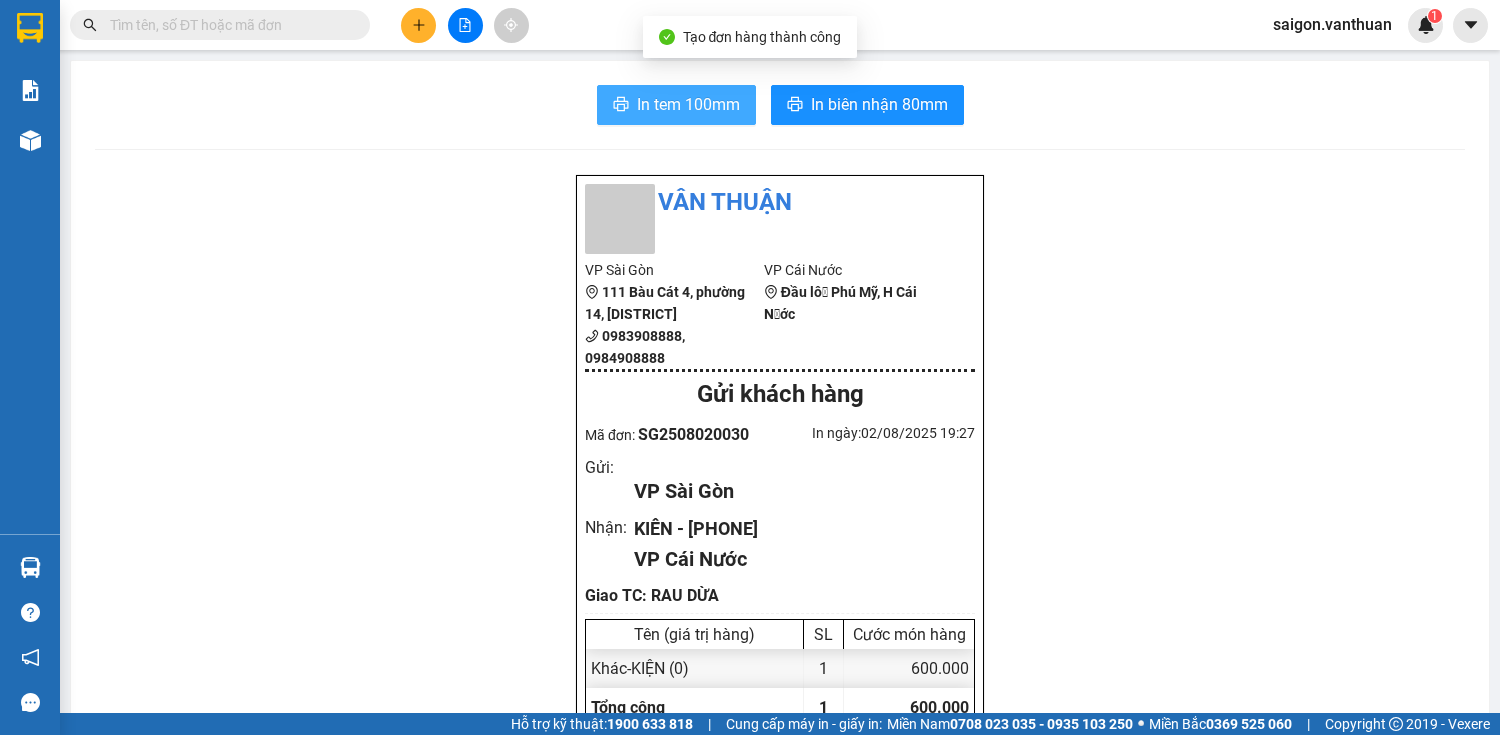scroll, scrollTop: 0, scrollLeft: 0, axis: both 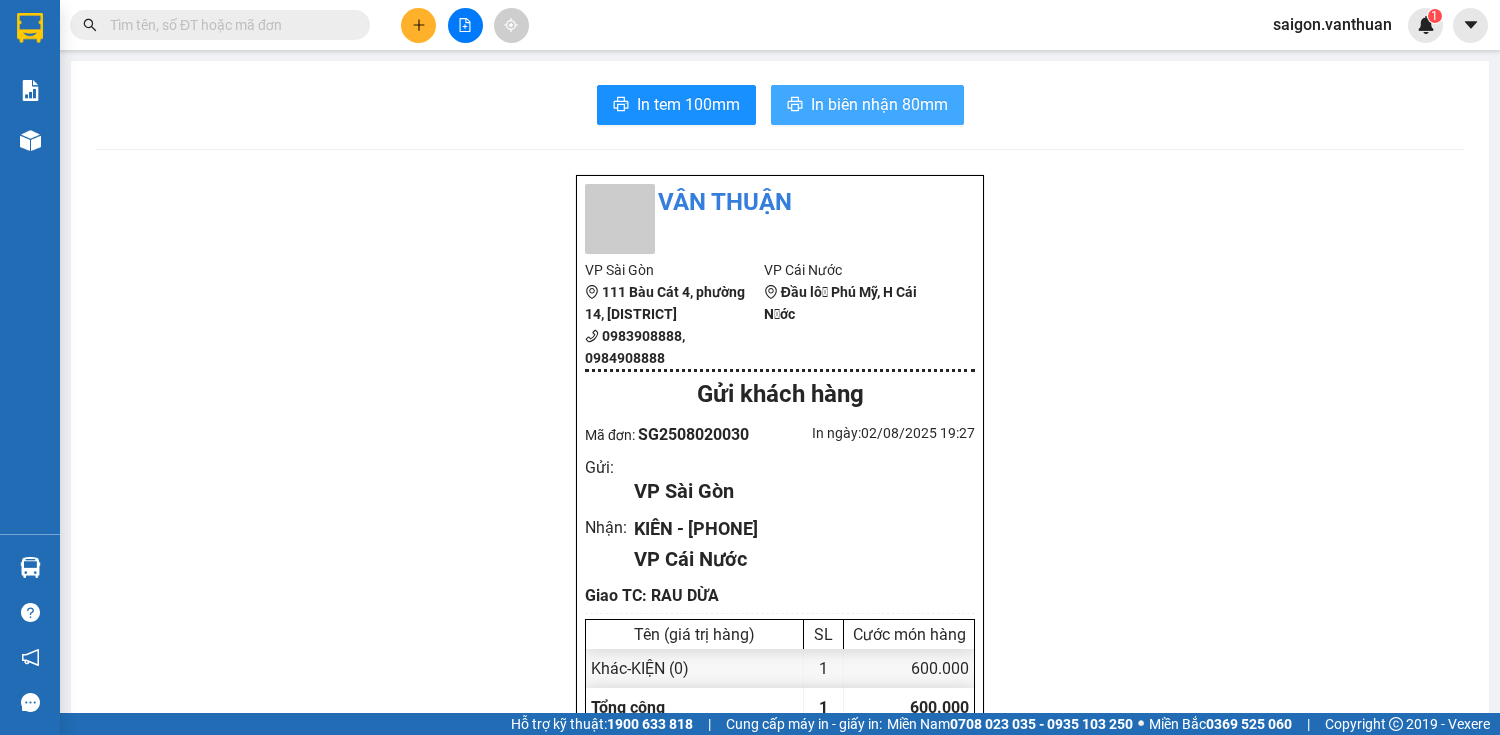 click on "In biên nhận 80mm" at bounding box center [879, 104] 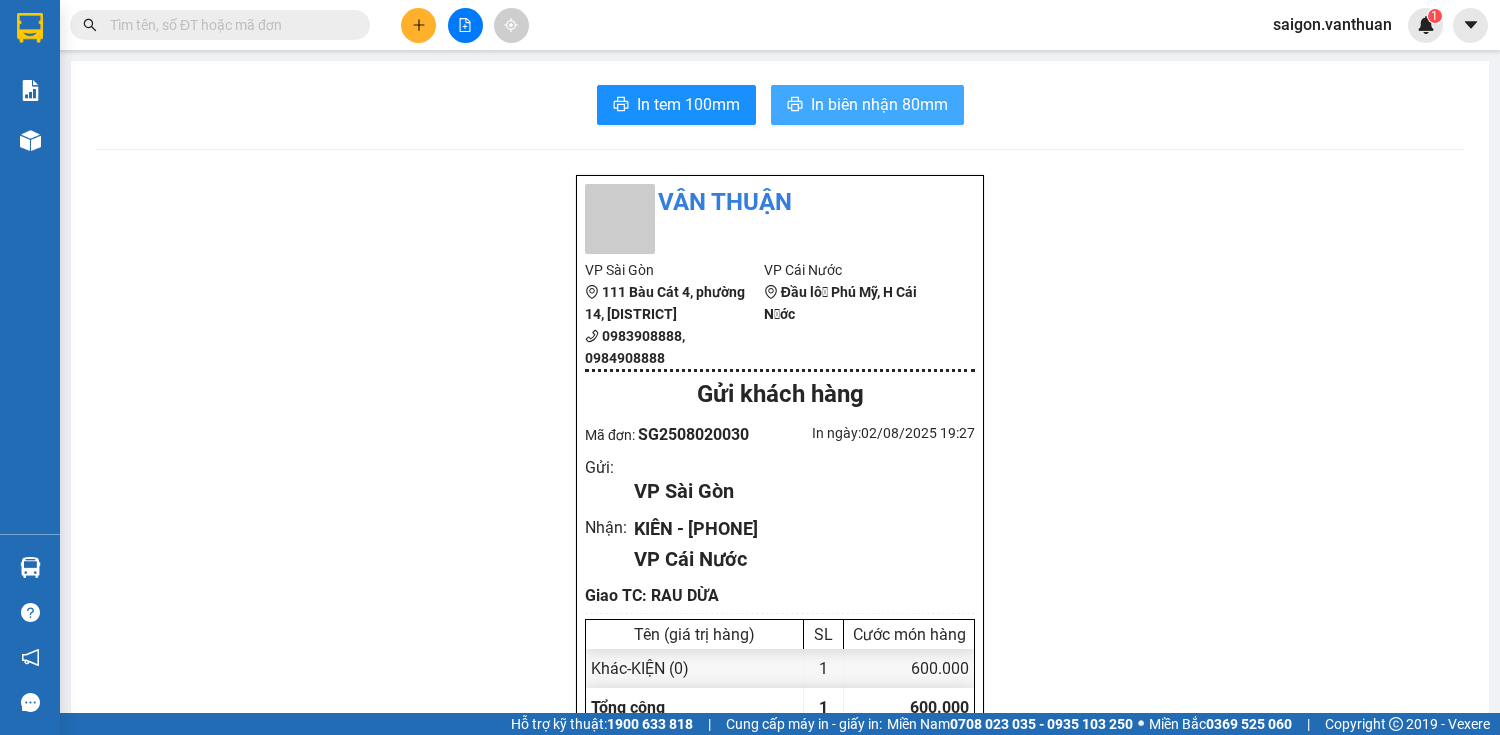 scroll, scrollTop: 0, scrollLeft: 0, axis: both 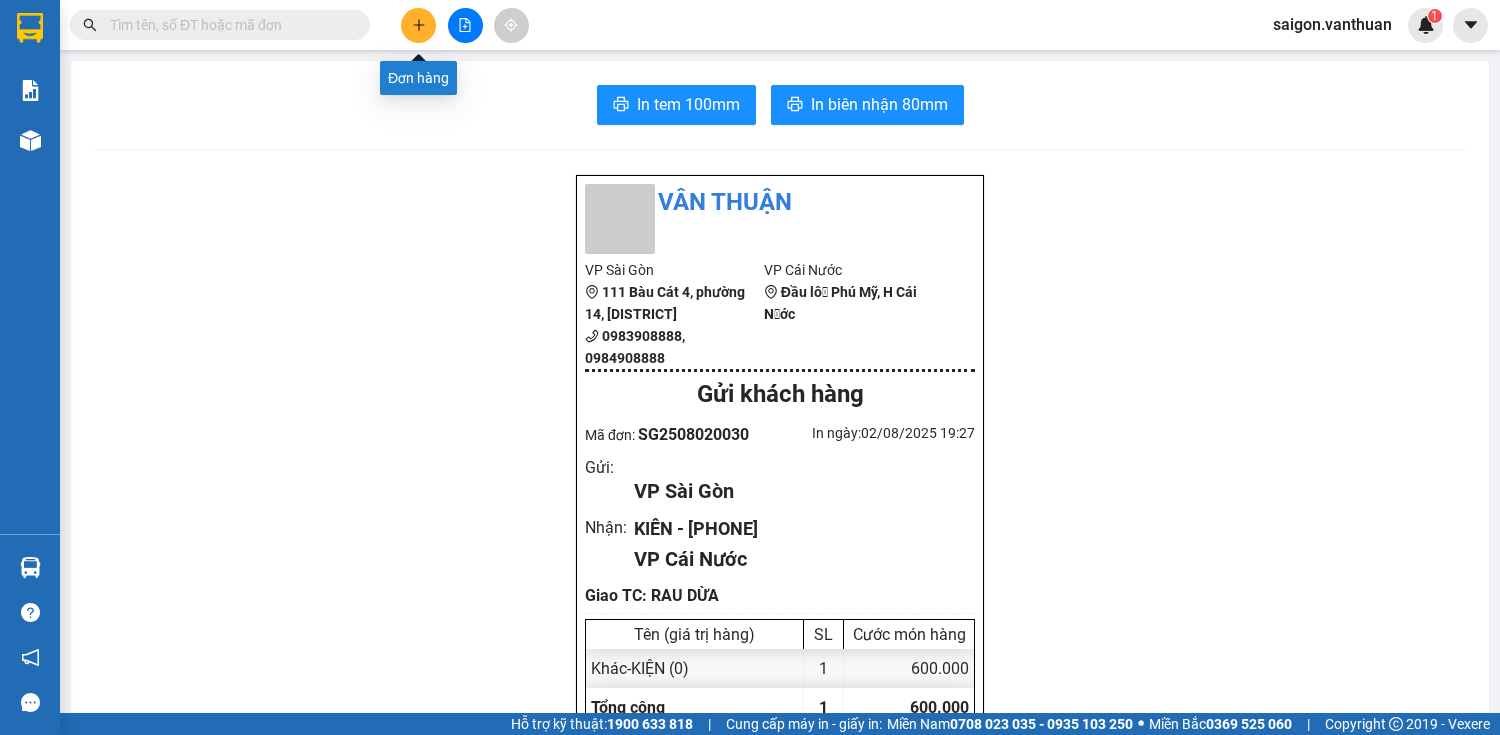click 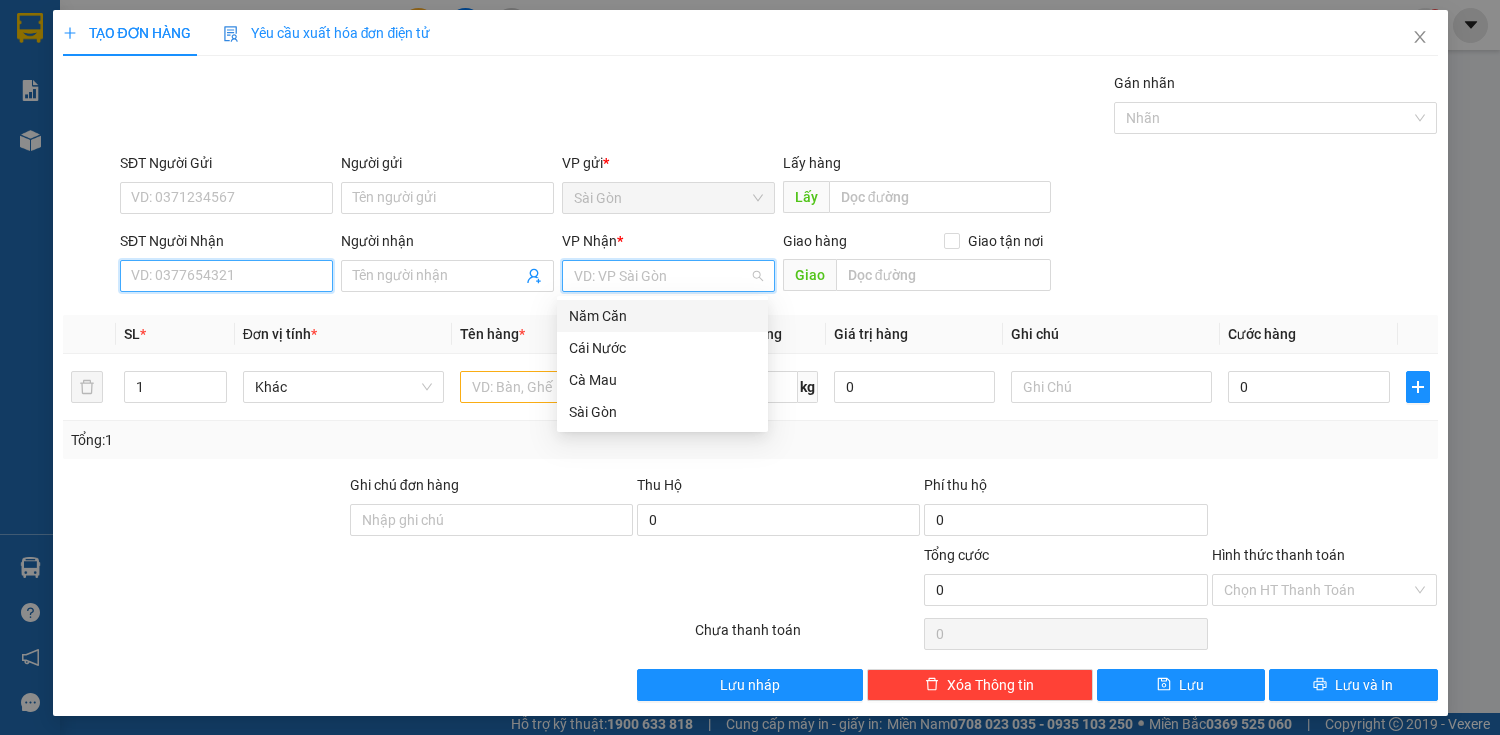click on "SĐT Người Nhận" at bounding box center [226, 276] 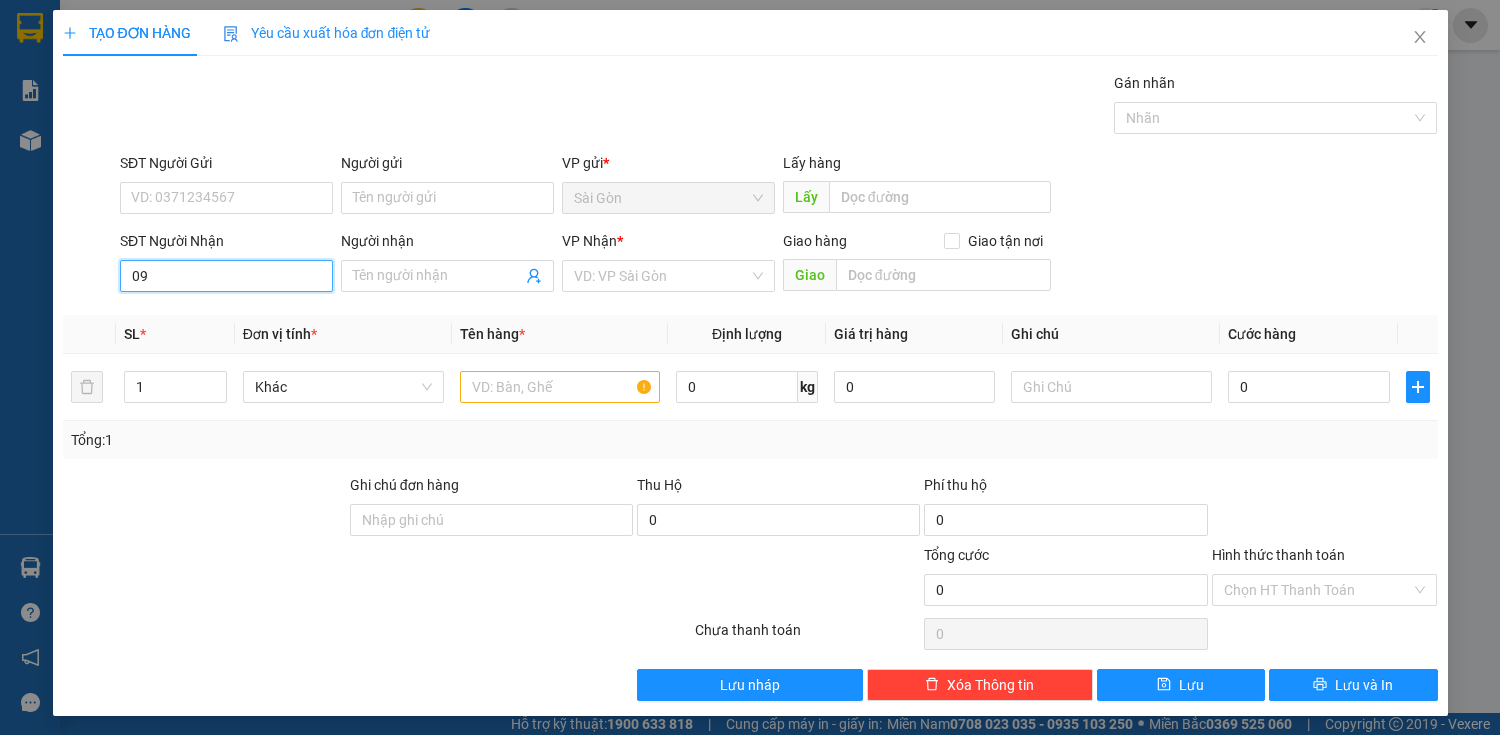type on "0" 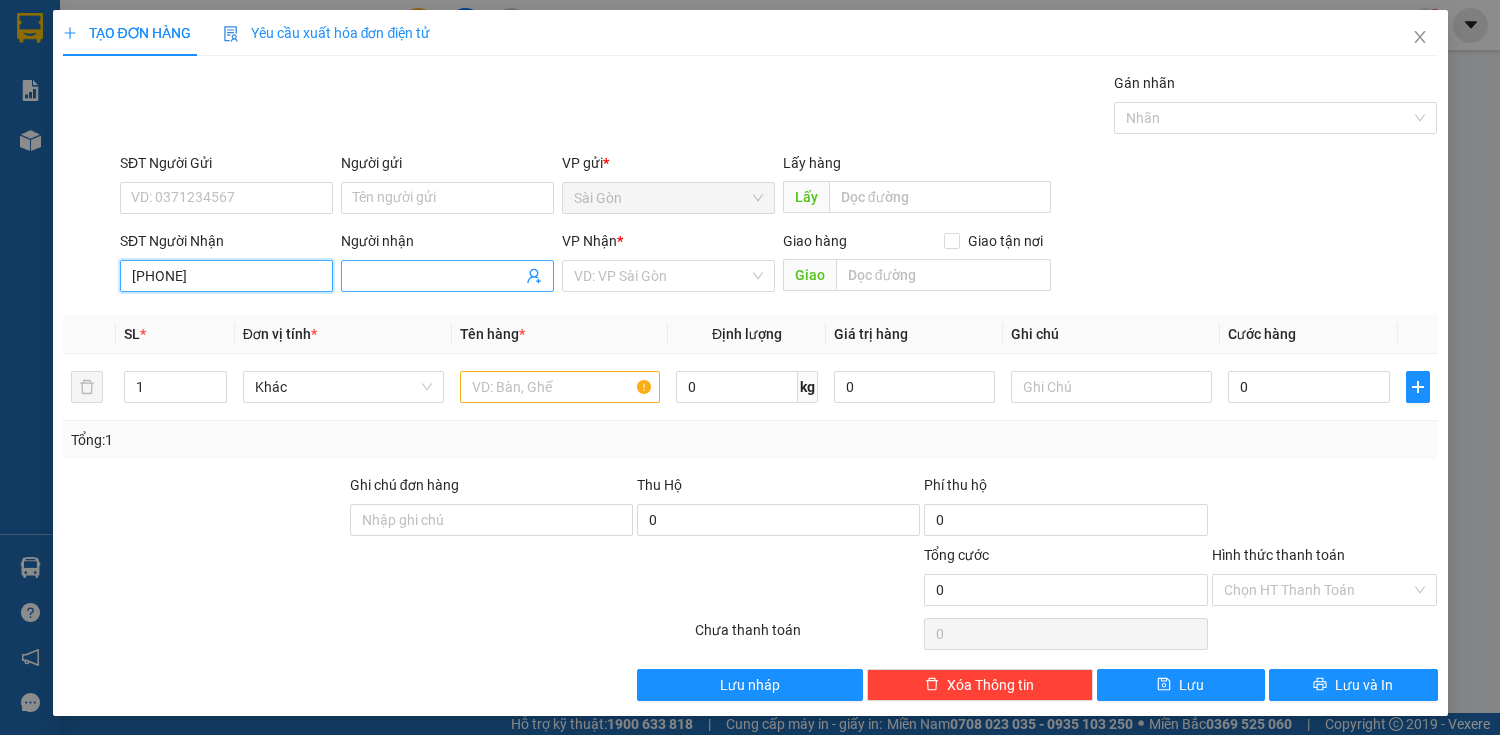 type on "[PHONE]" 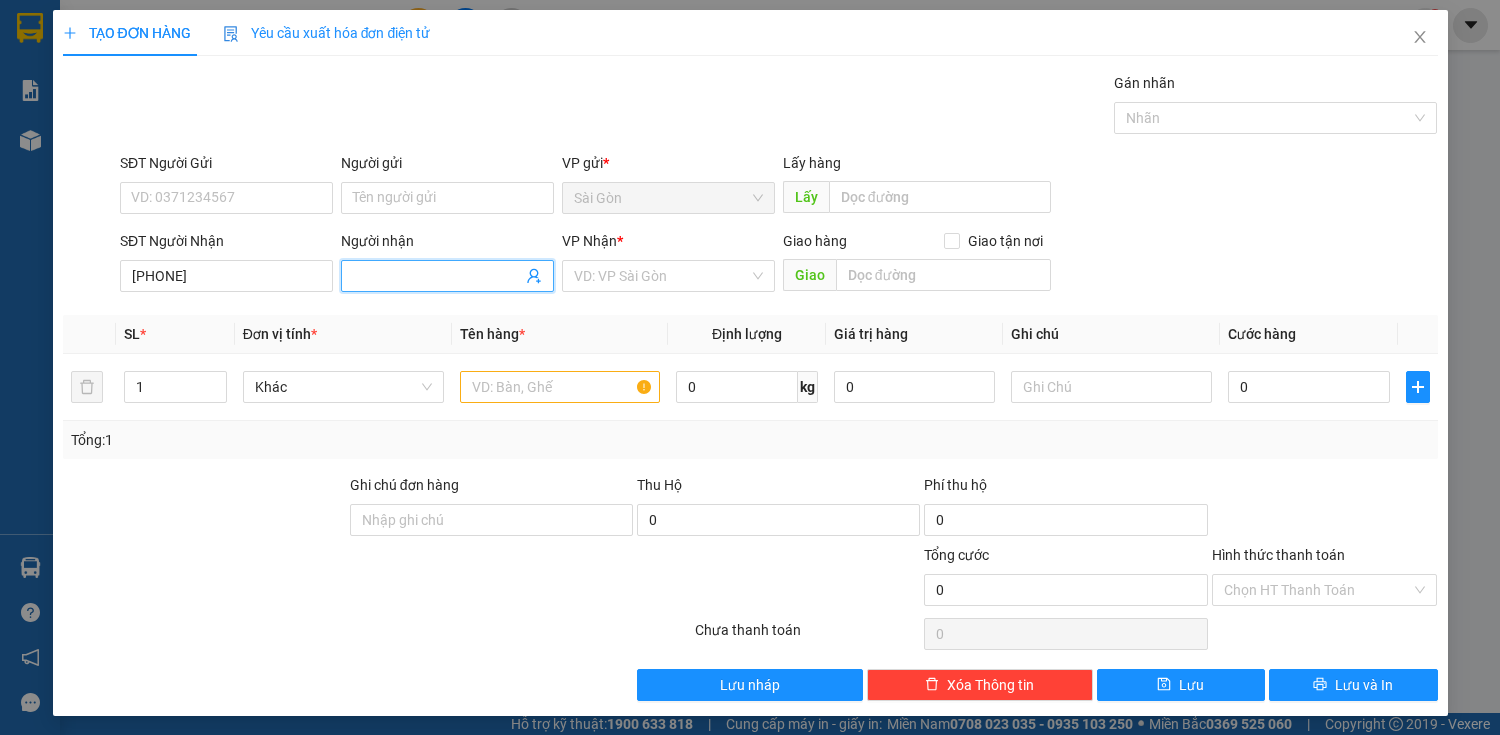 click at bounding box center [447, 276] 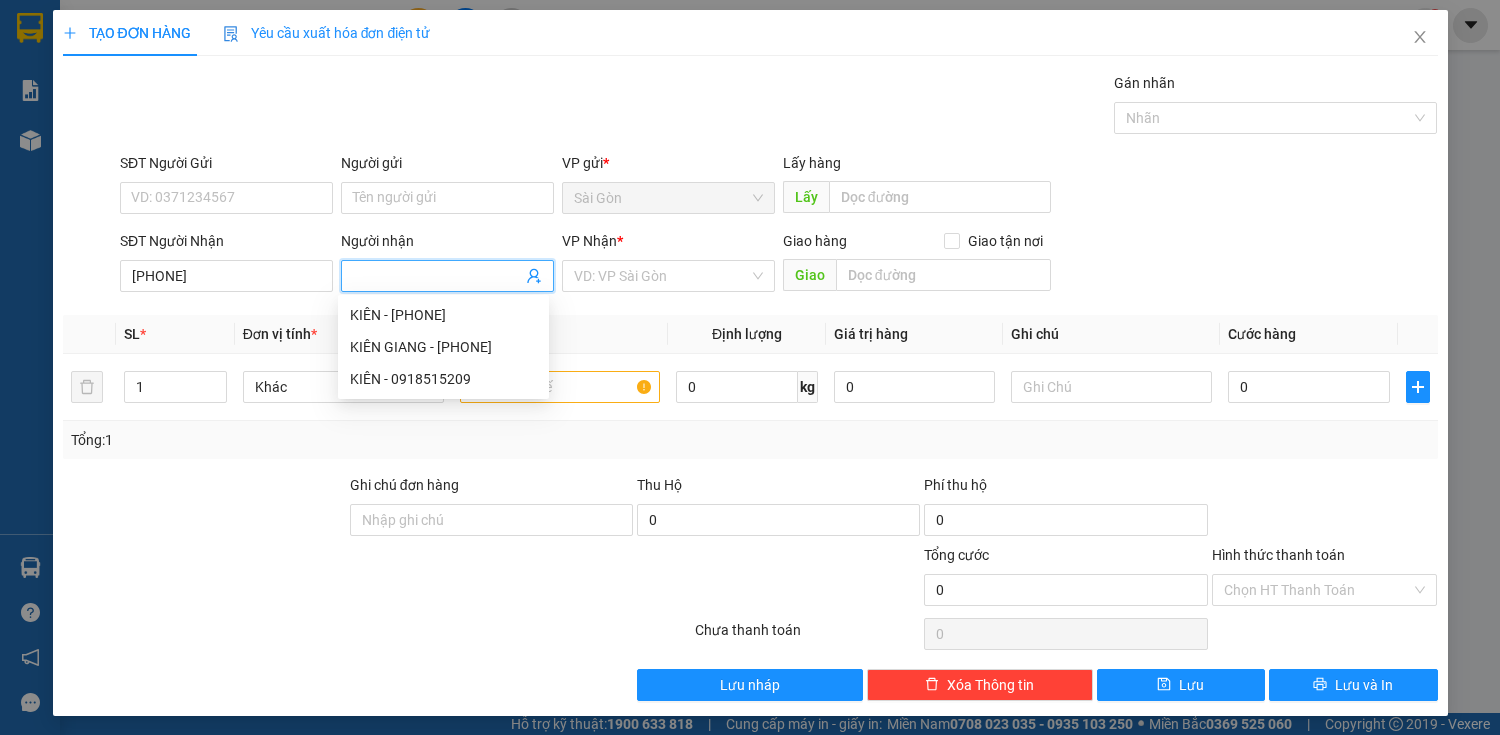 click on "Người nhận" at bounding box center [437, 276] 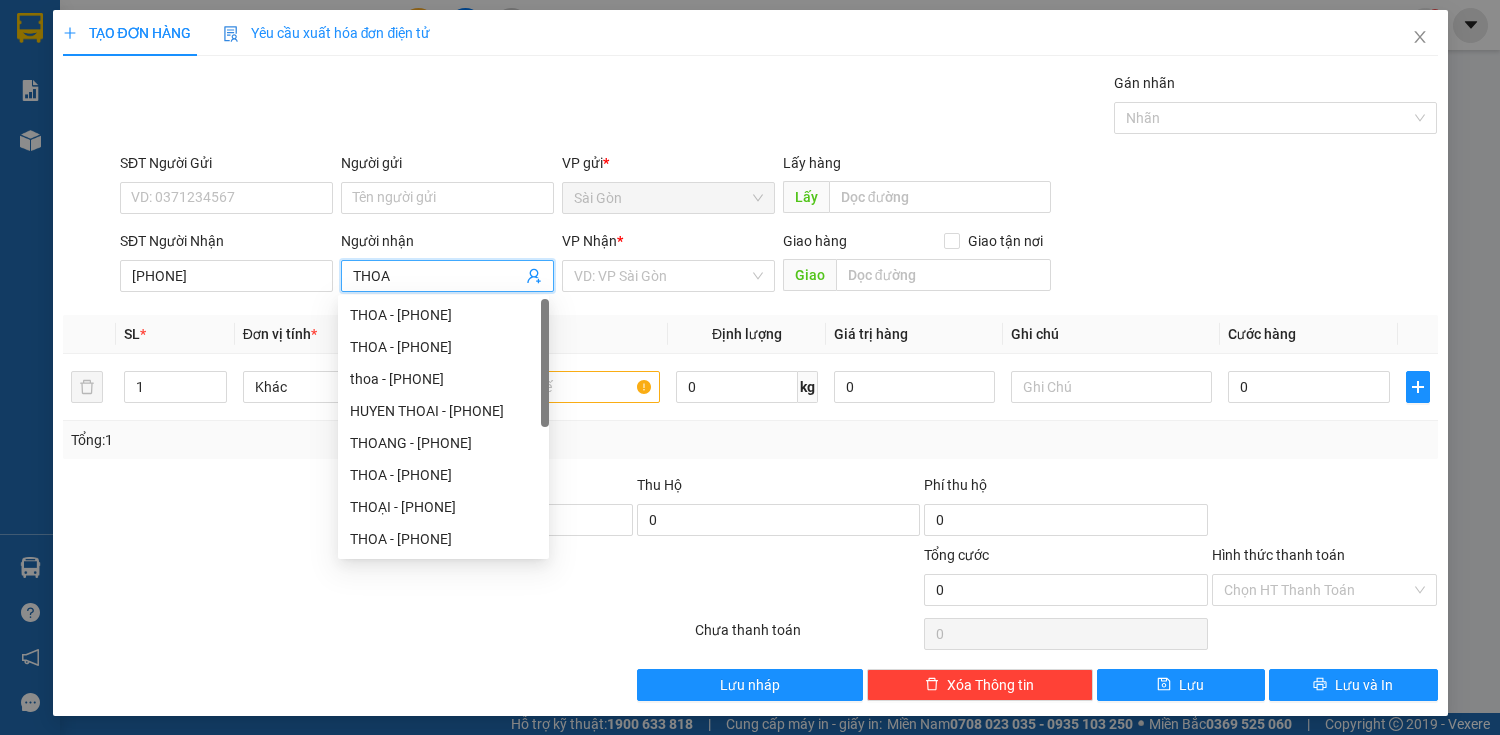 type on "THOA" 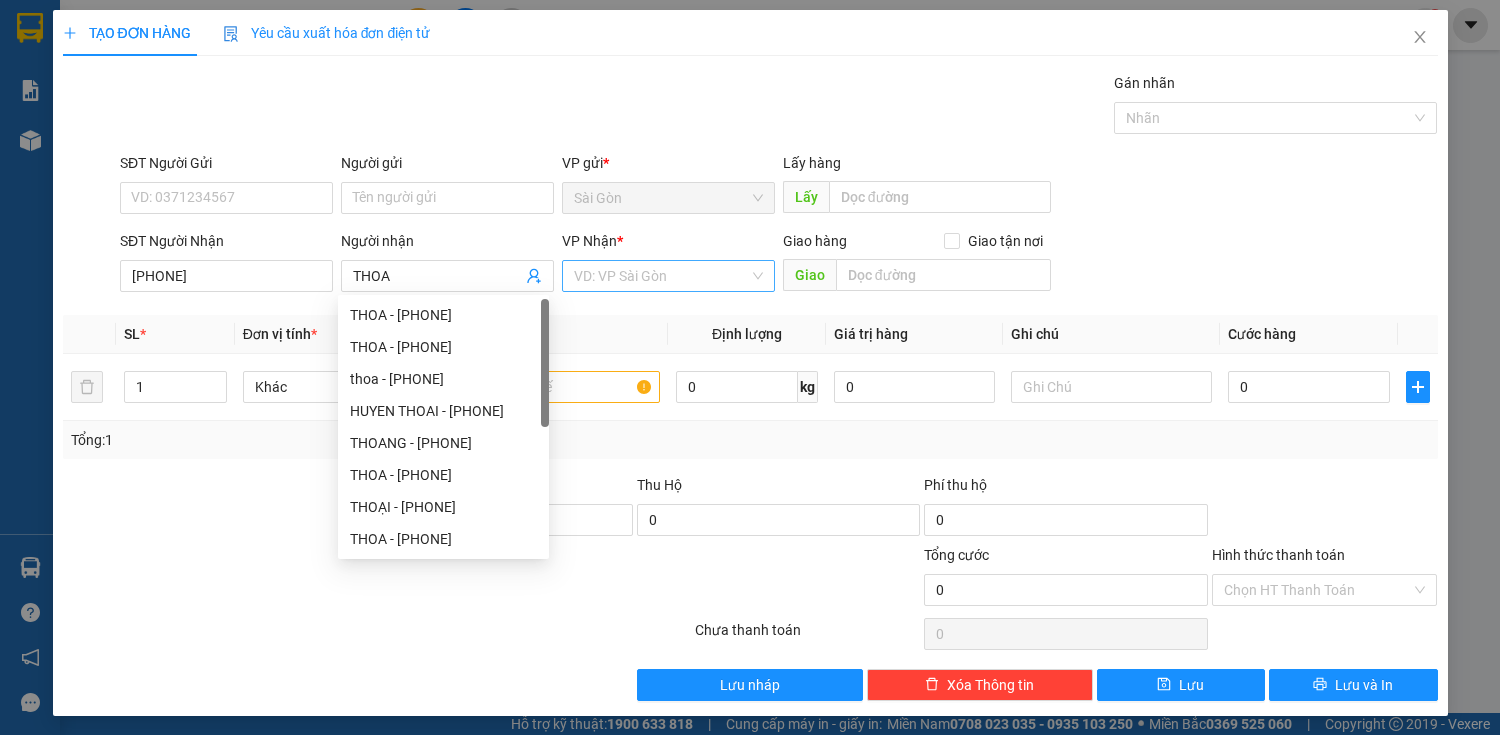 click at bounding box center (661, 276) 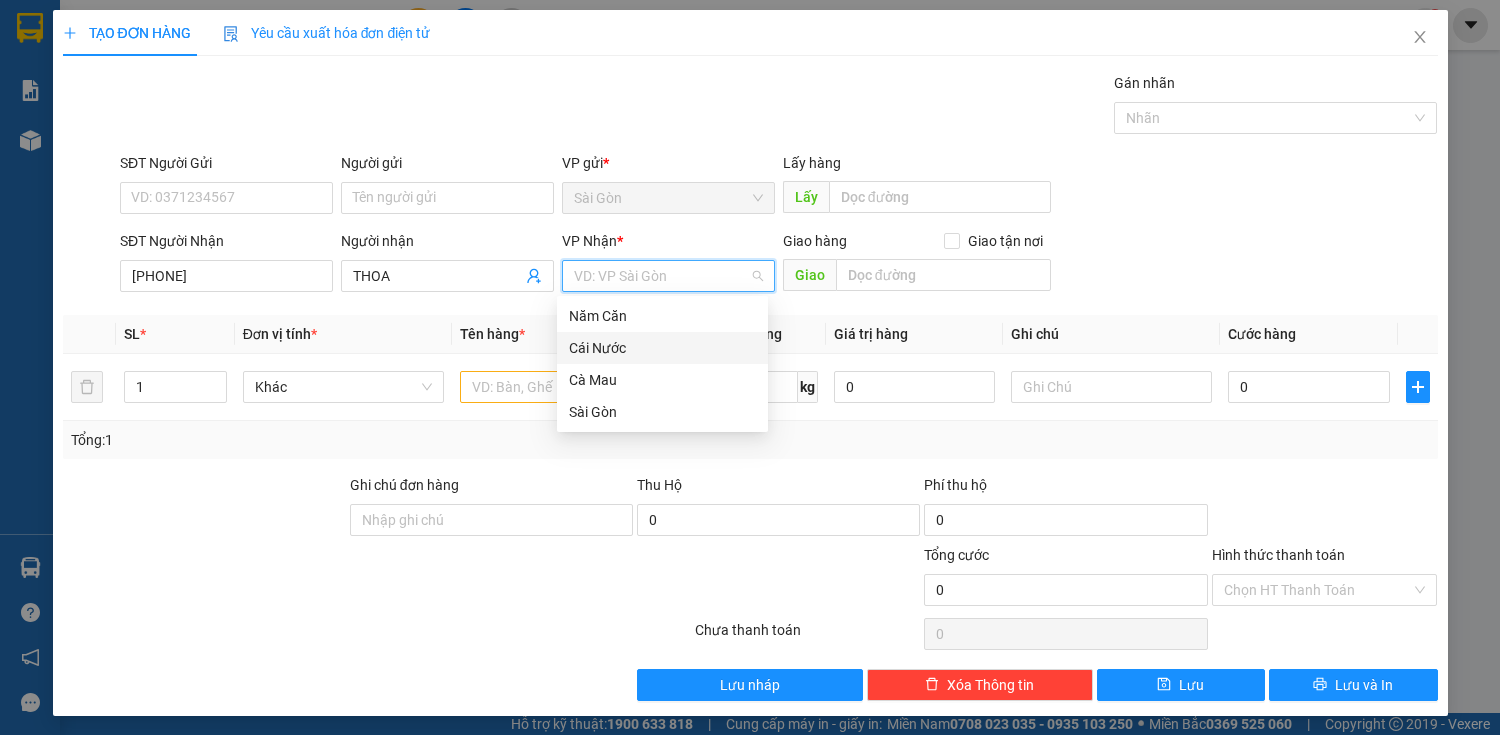 click on "Cái Nước" at bounding box center (662, 348) 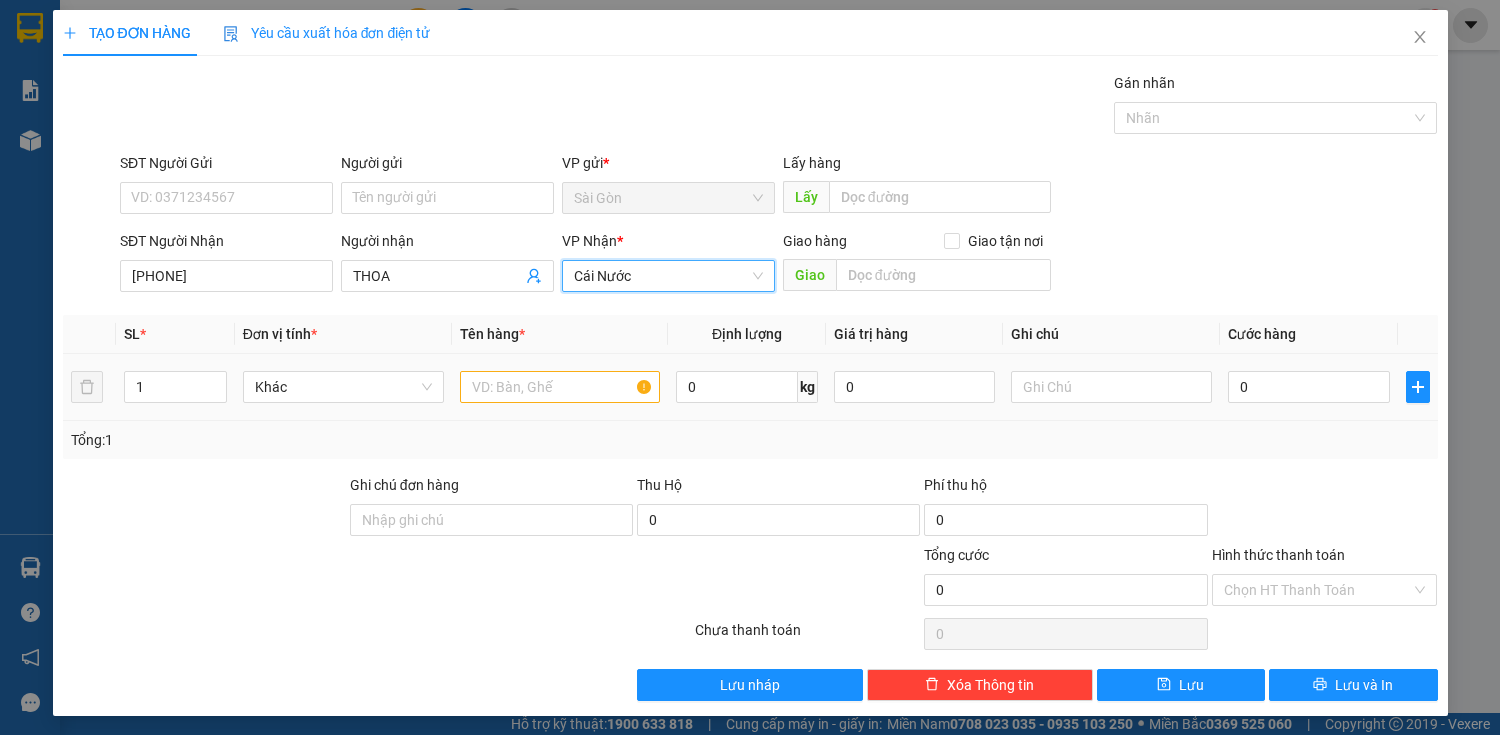 click at bounding box center (560, 387) 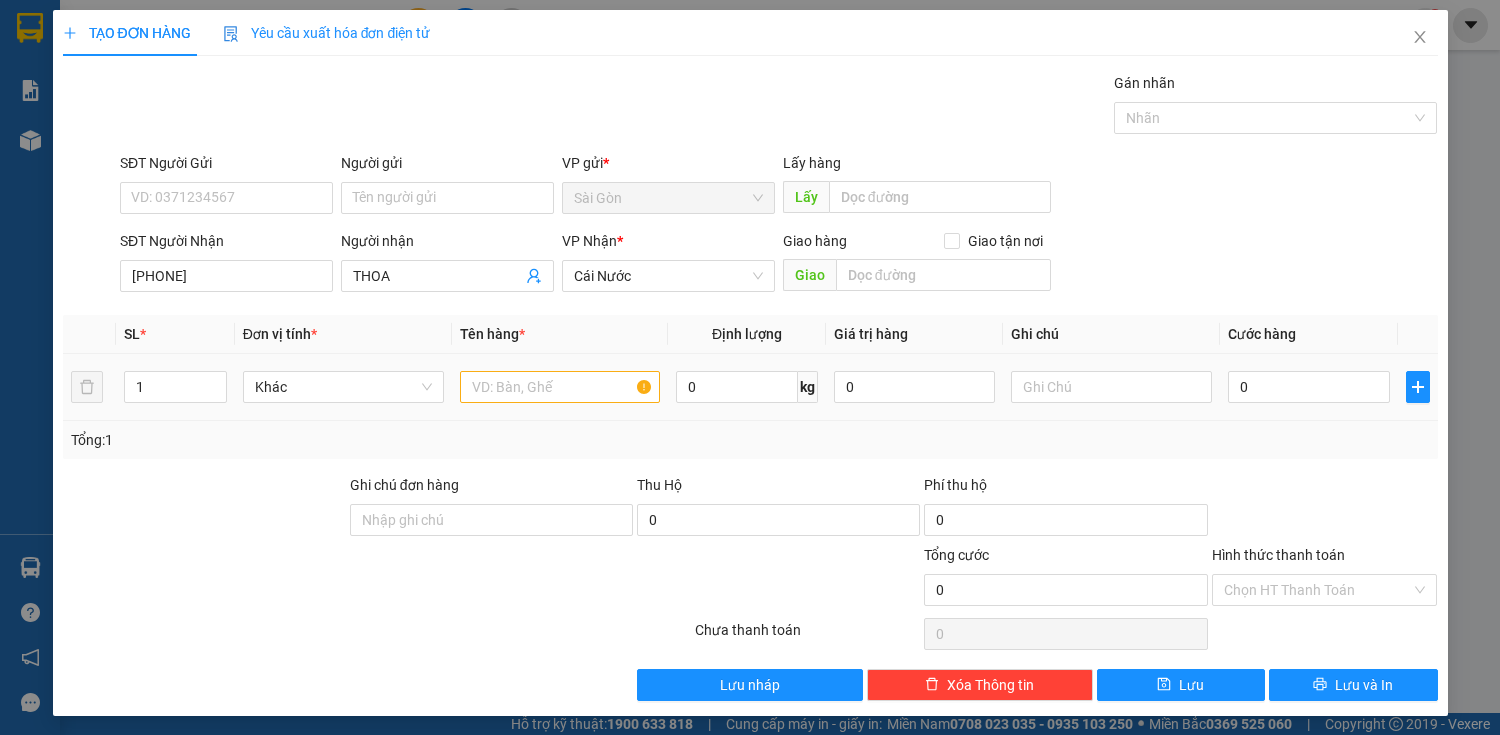 click at bounding box center [560, 387] 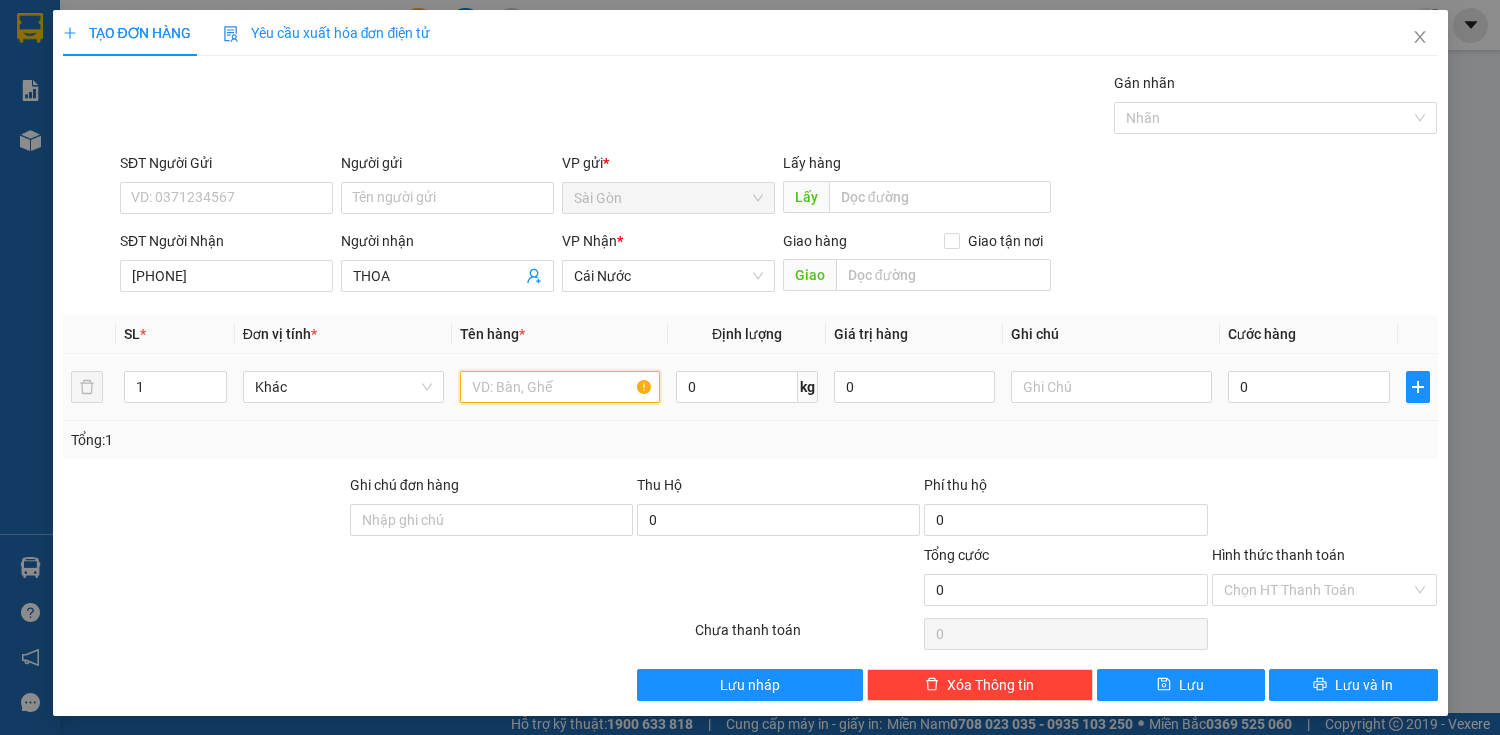 click at bounding box center (560, 387) 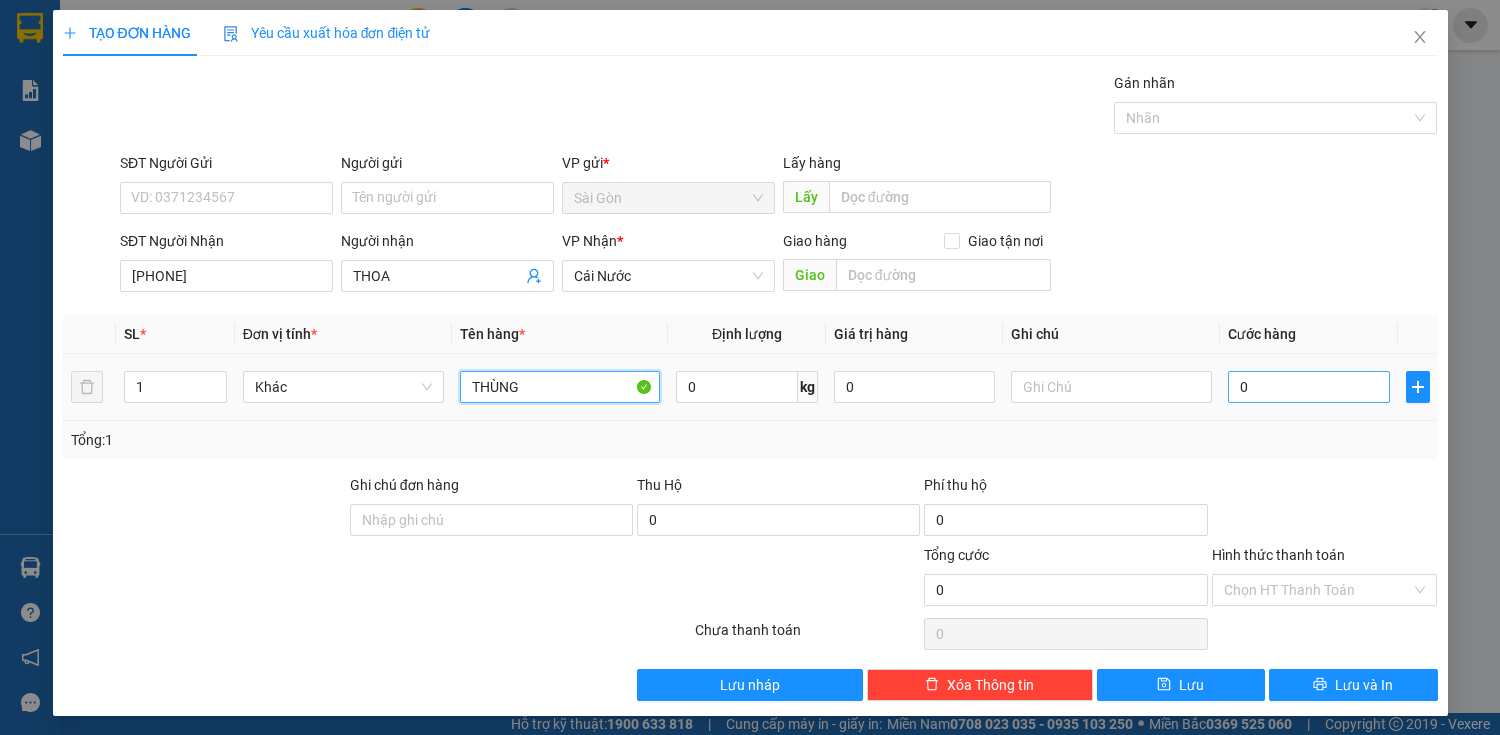 type on "THÙNG" 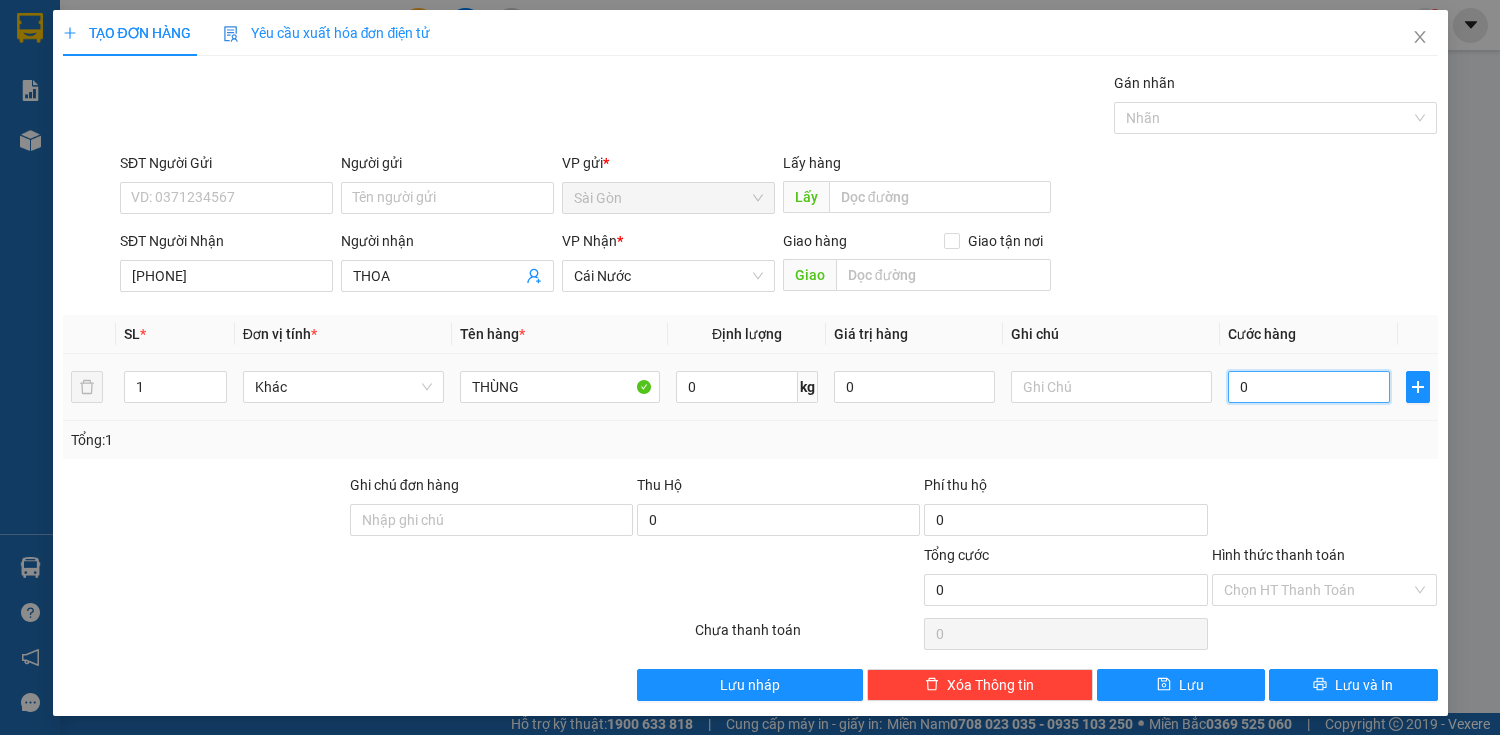 click on "0" at bounding box center (1308, 387) 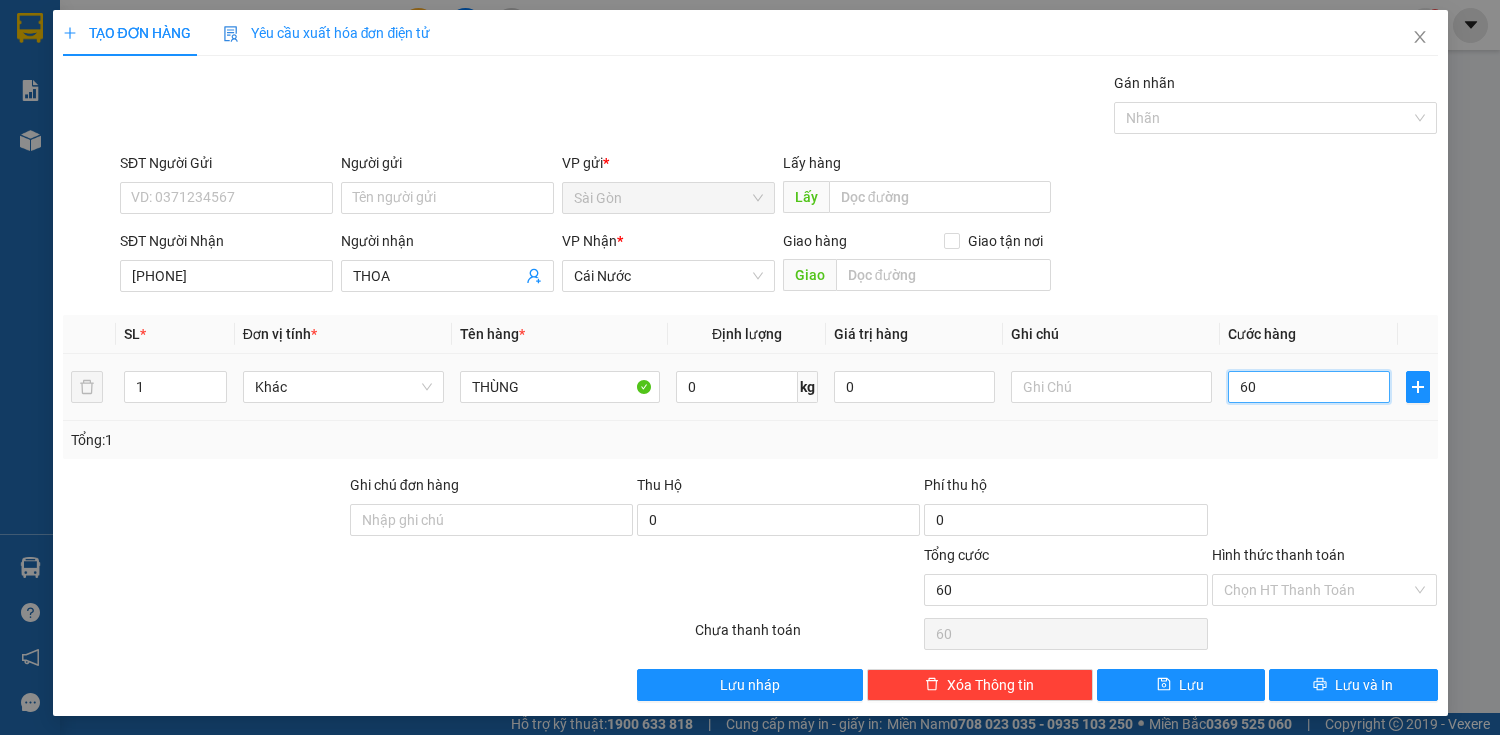 type on "600" 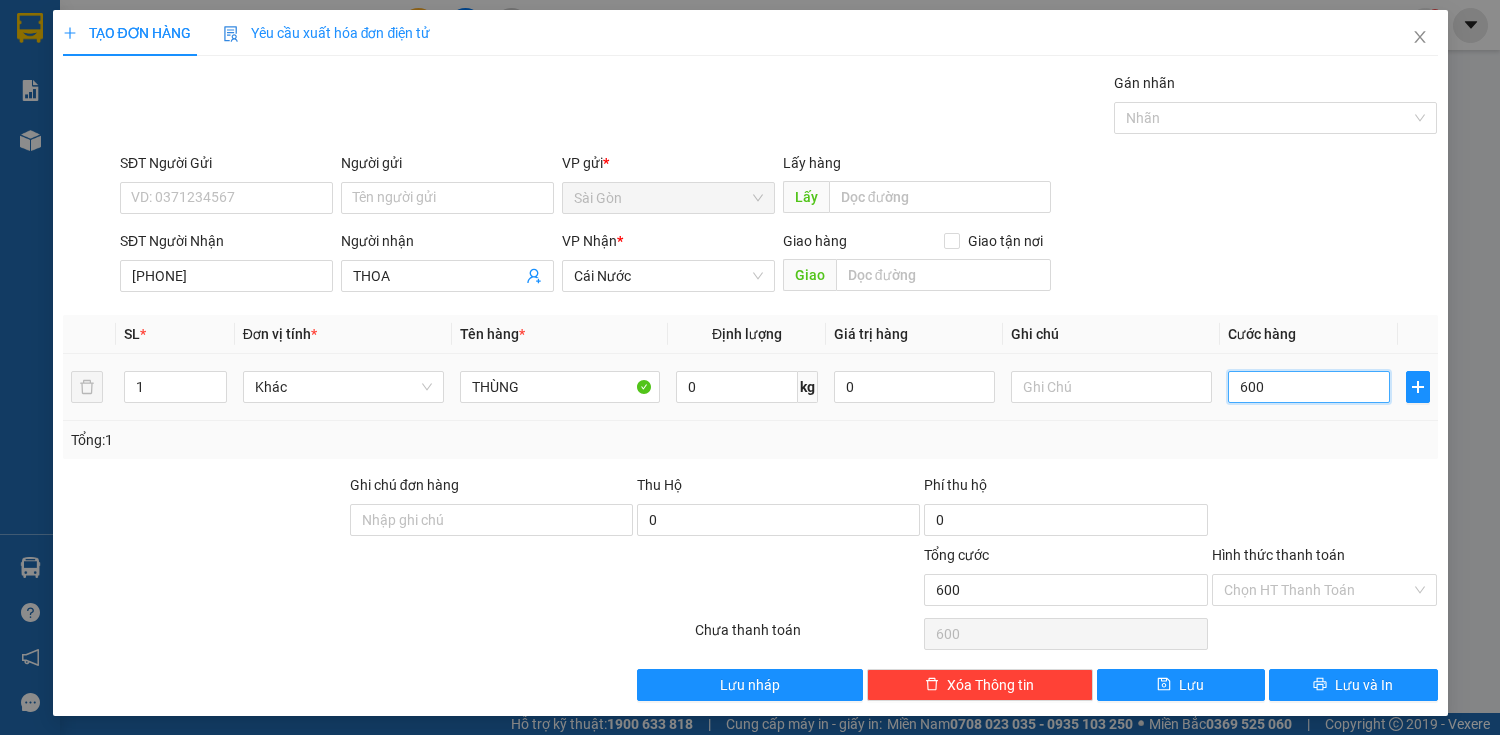 type on "6.000" 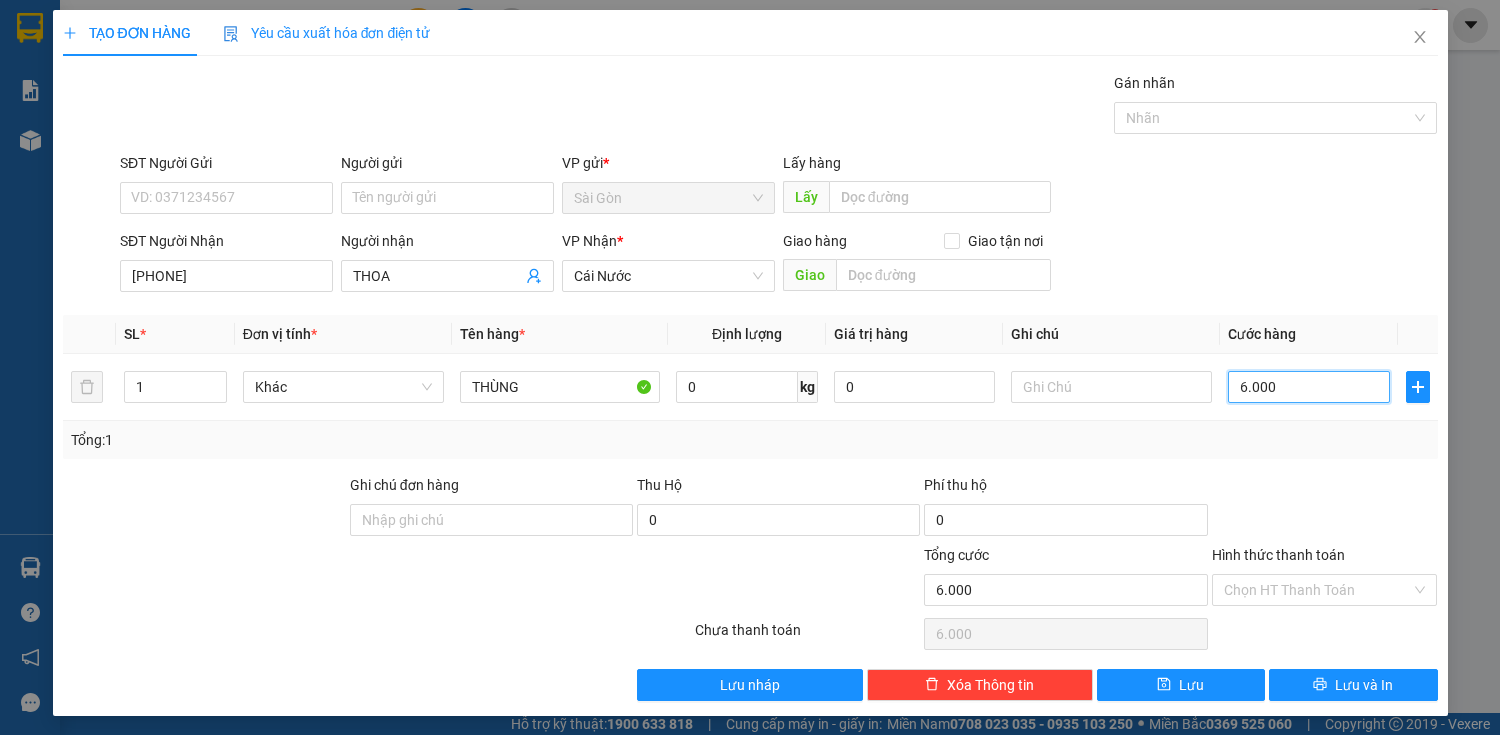 type on "60.000" 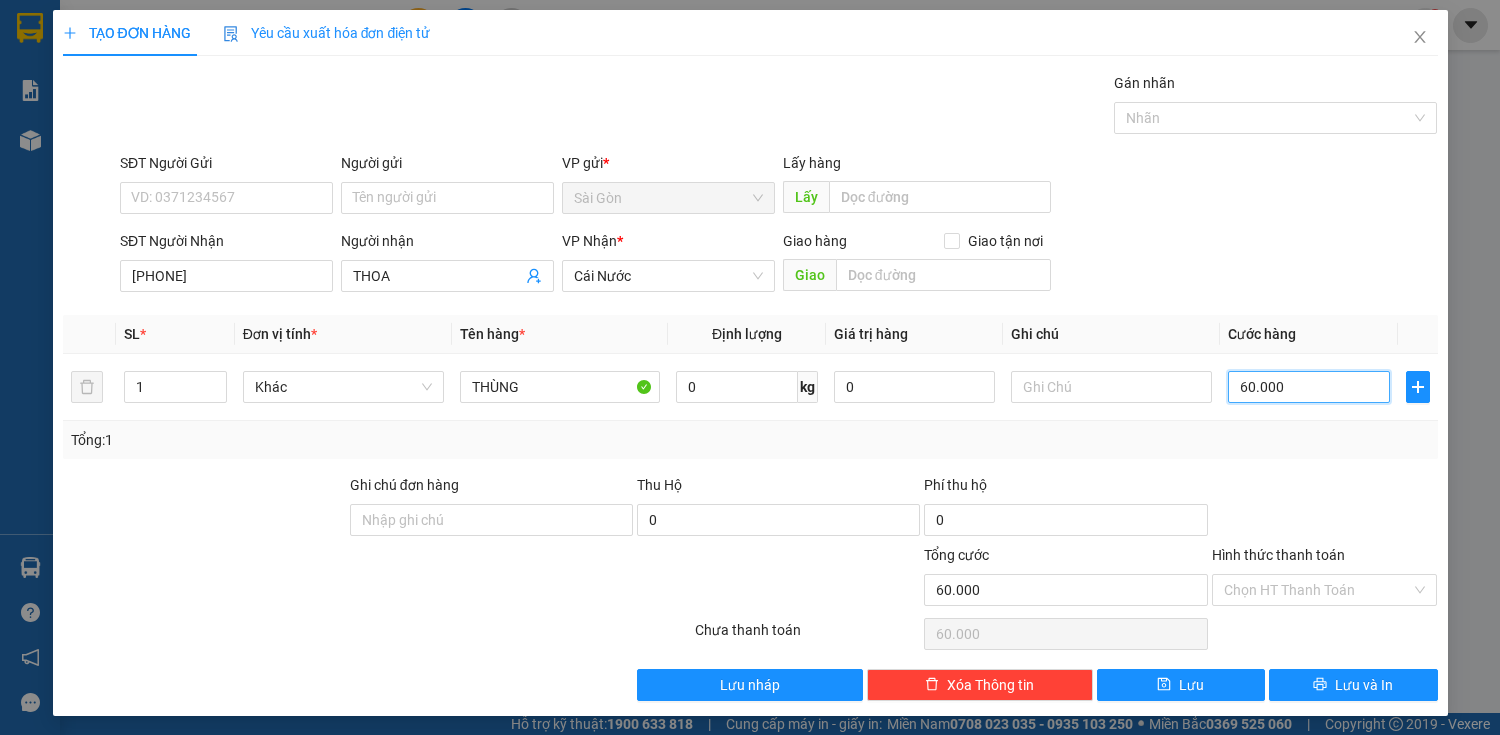 type on "60.000" 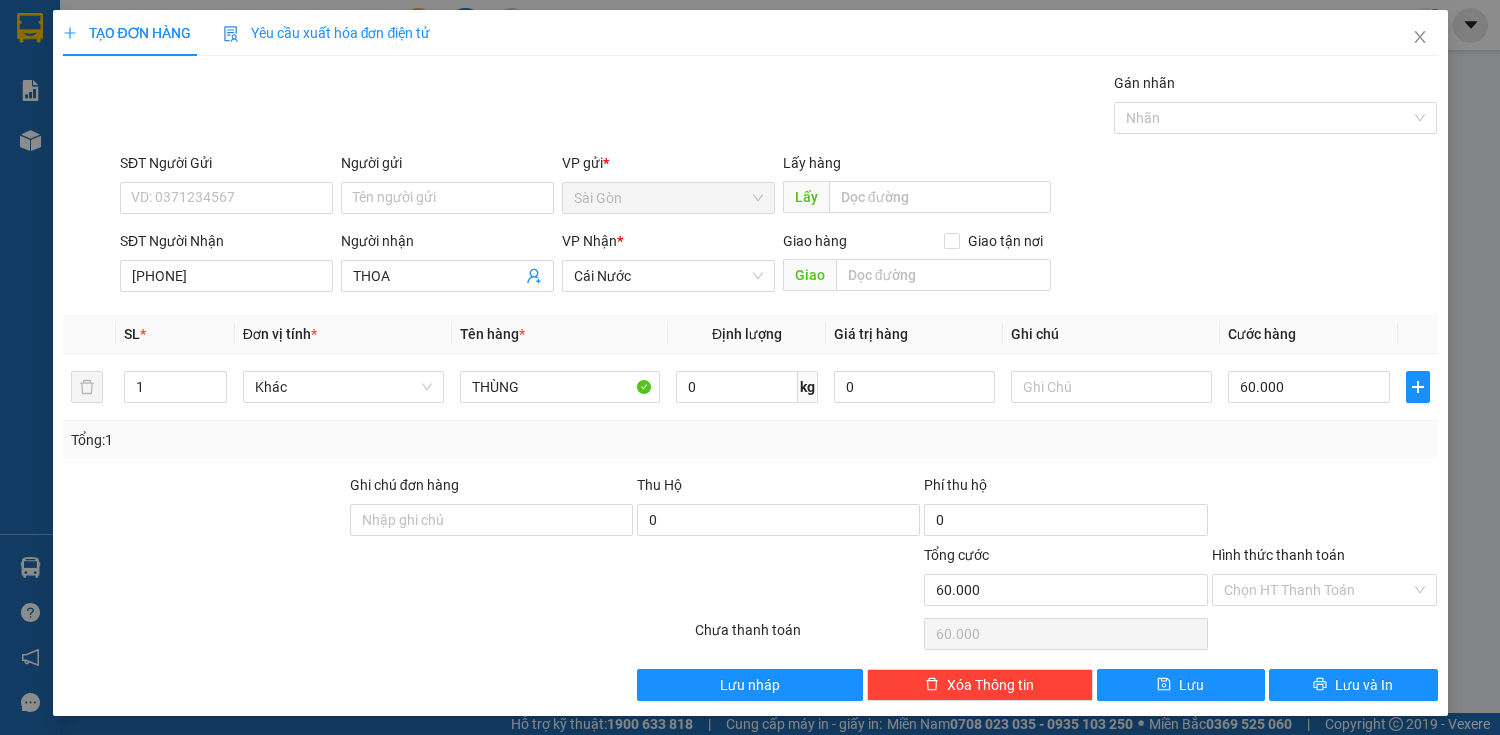 click at bounding box center (1325, 509) 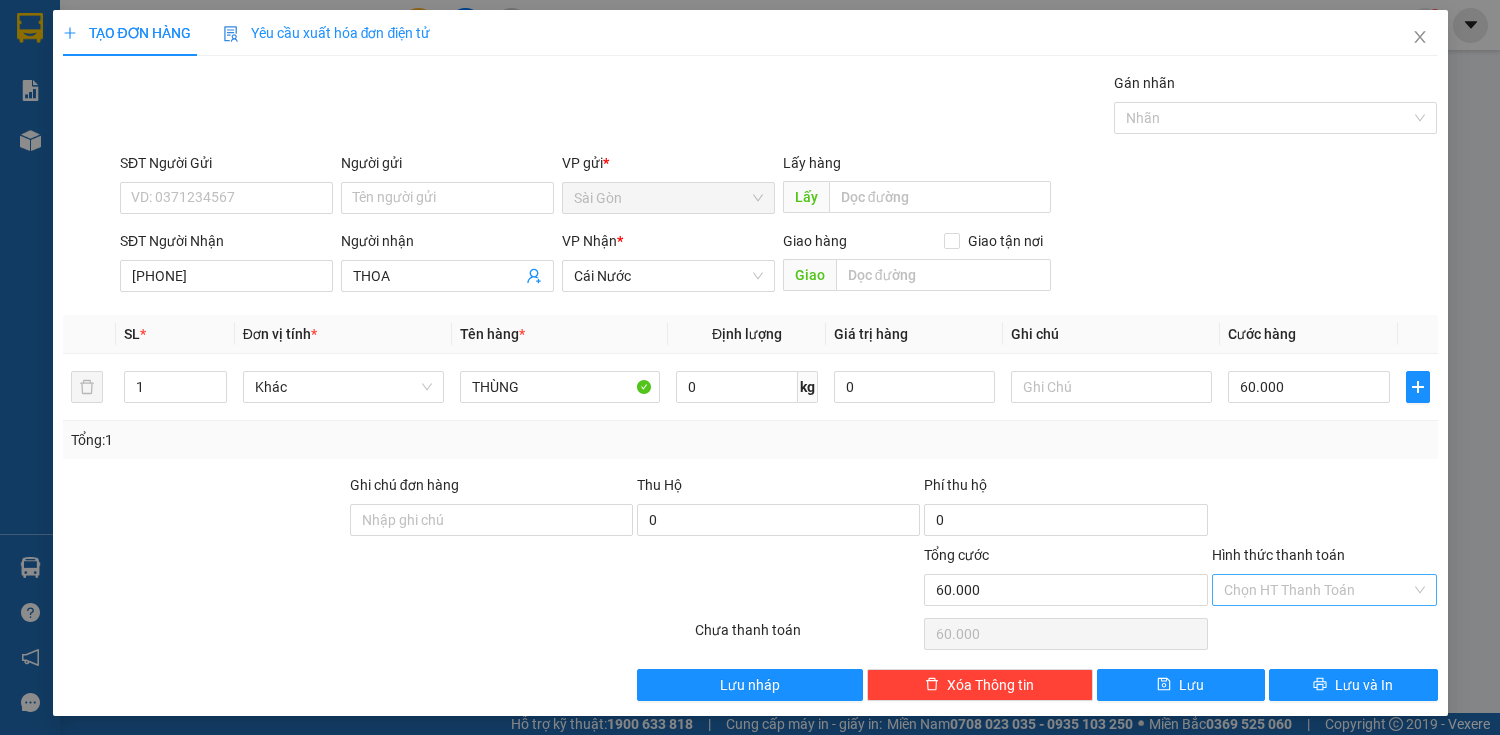 click on "Hình thức thanh toán" at bounding box center (1318, 590) 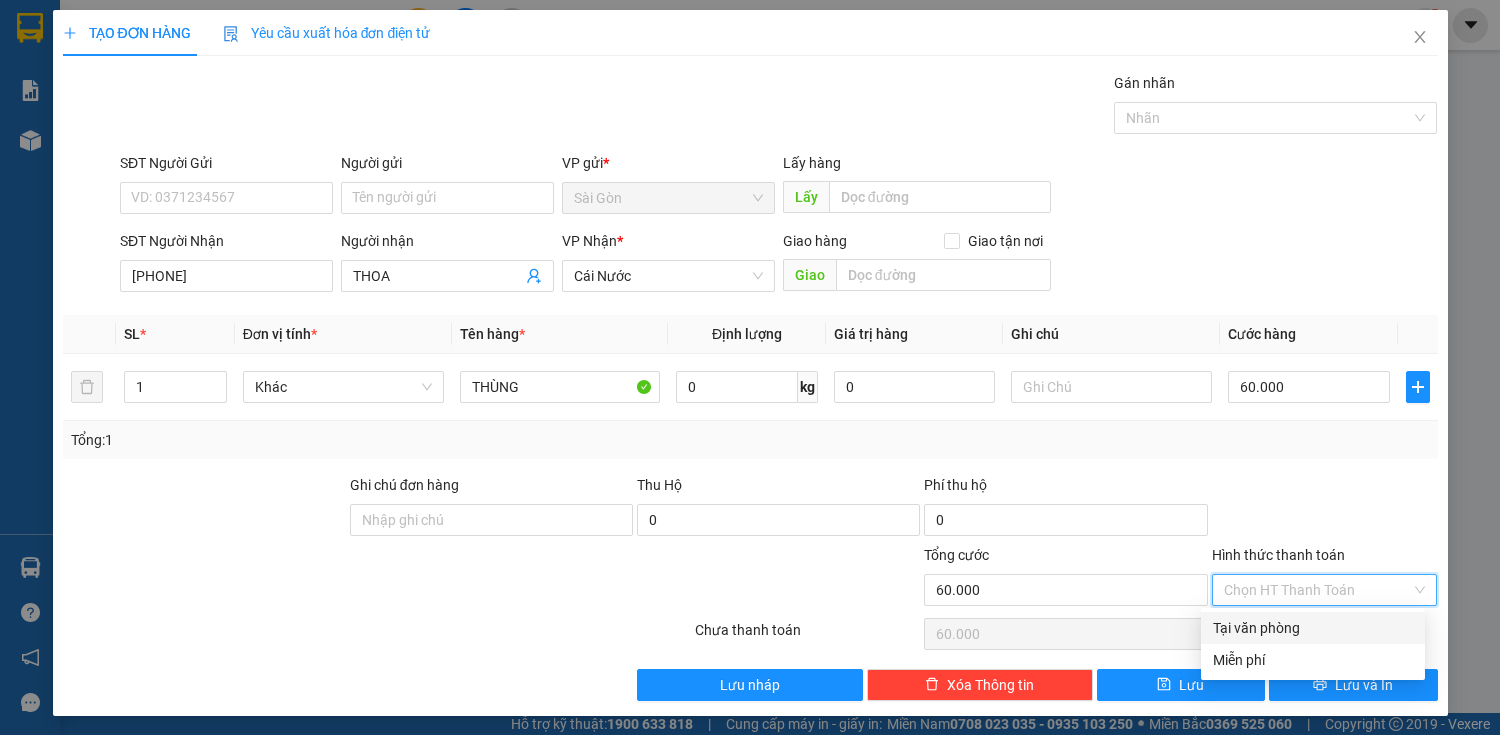 click on "Tại văn phòng" at bounding box center [1313, 628] 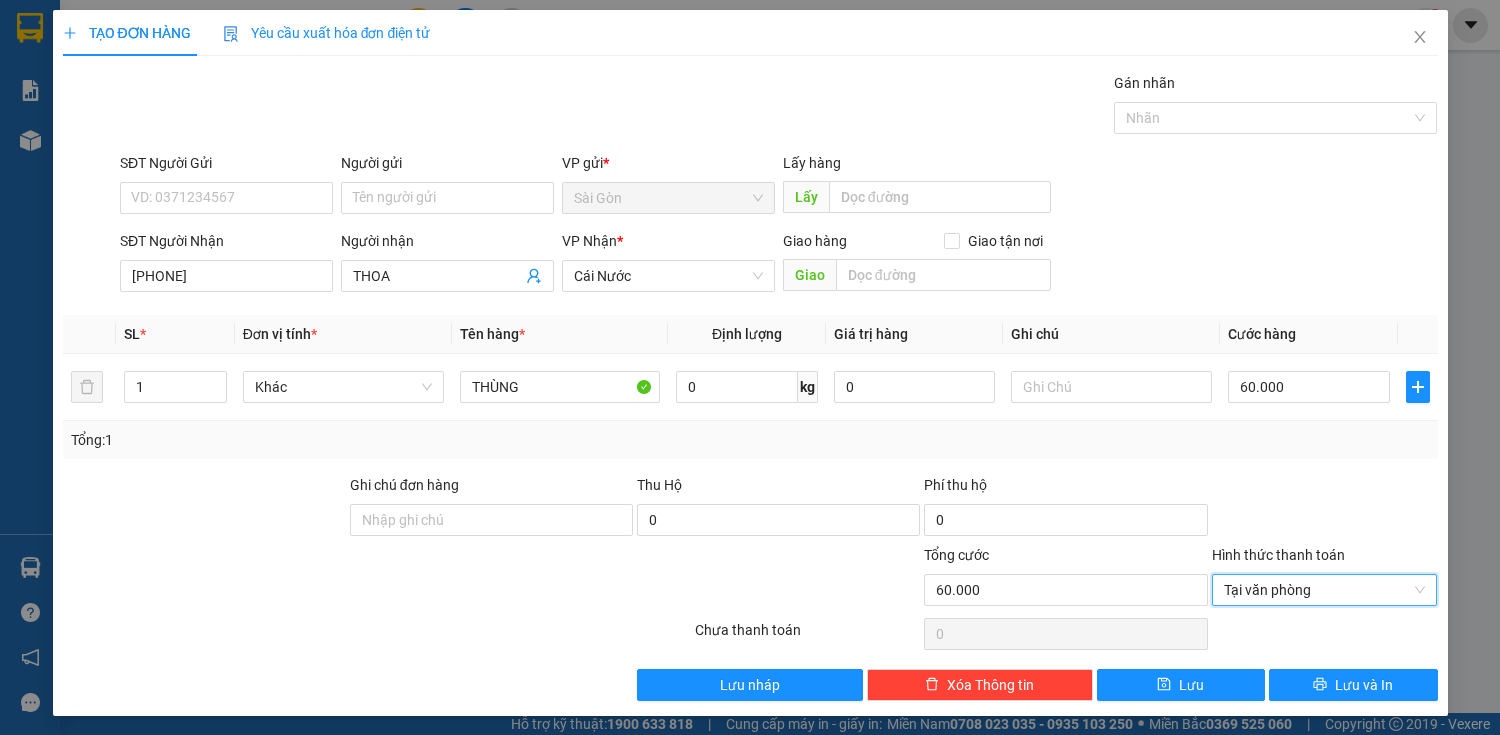 click at bounding box center (1325, 634) 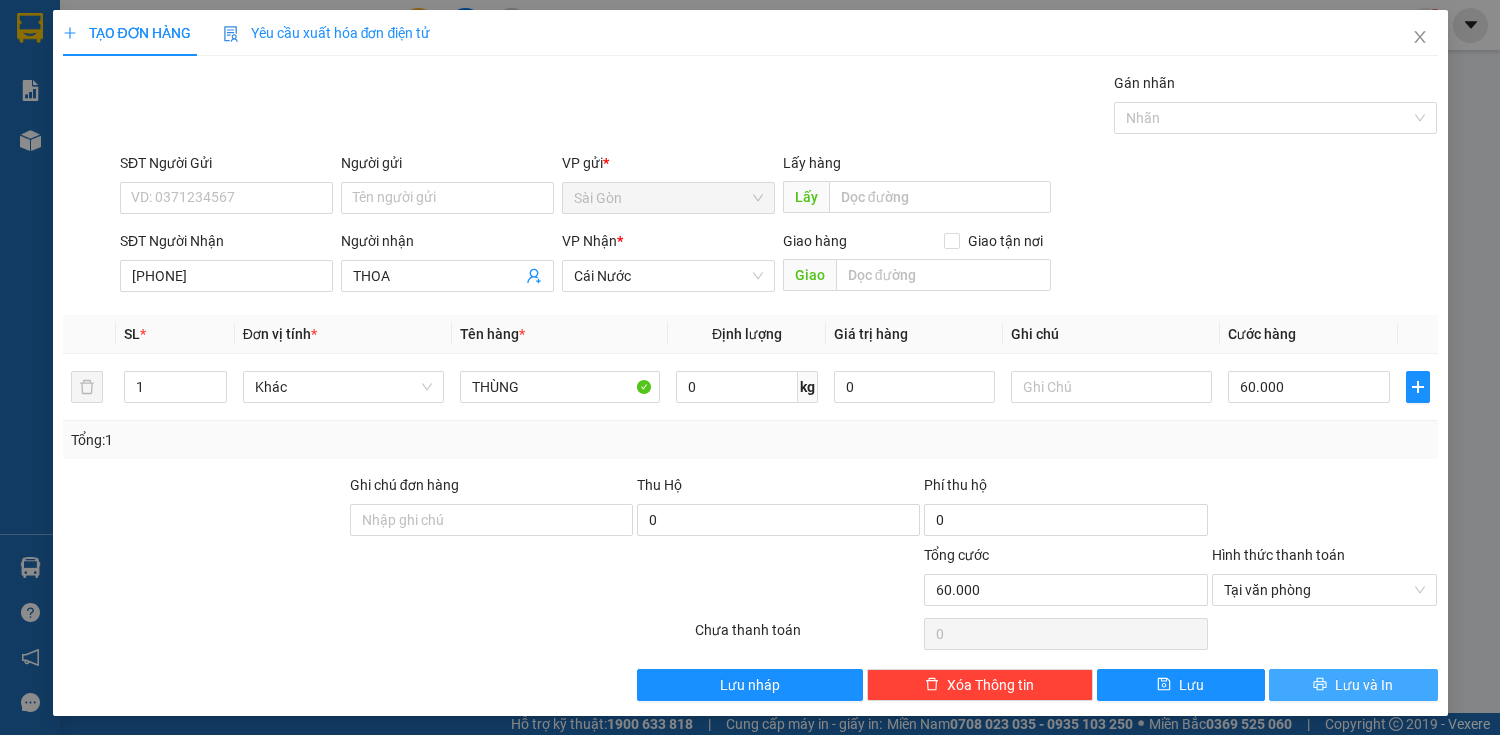 click on "Lưu và In" at bounding box center [1364, 685] 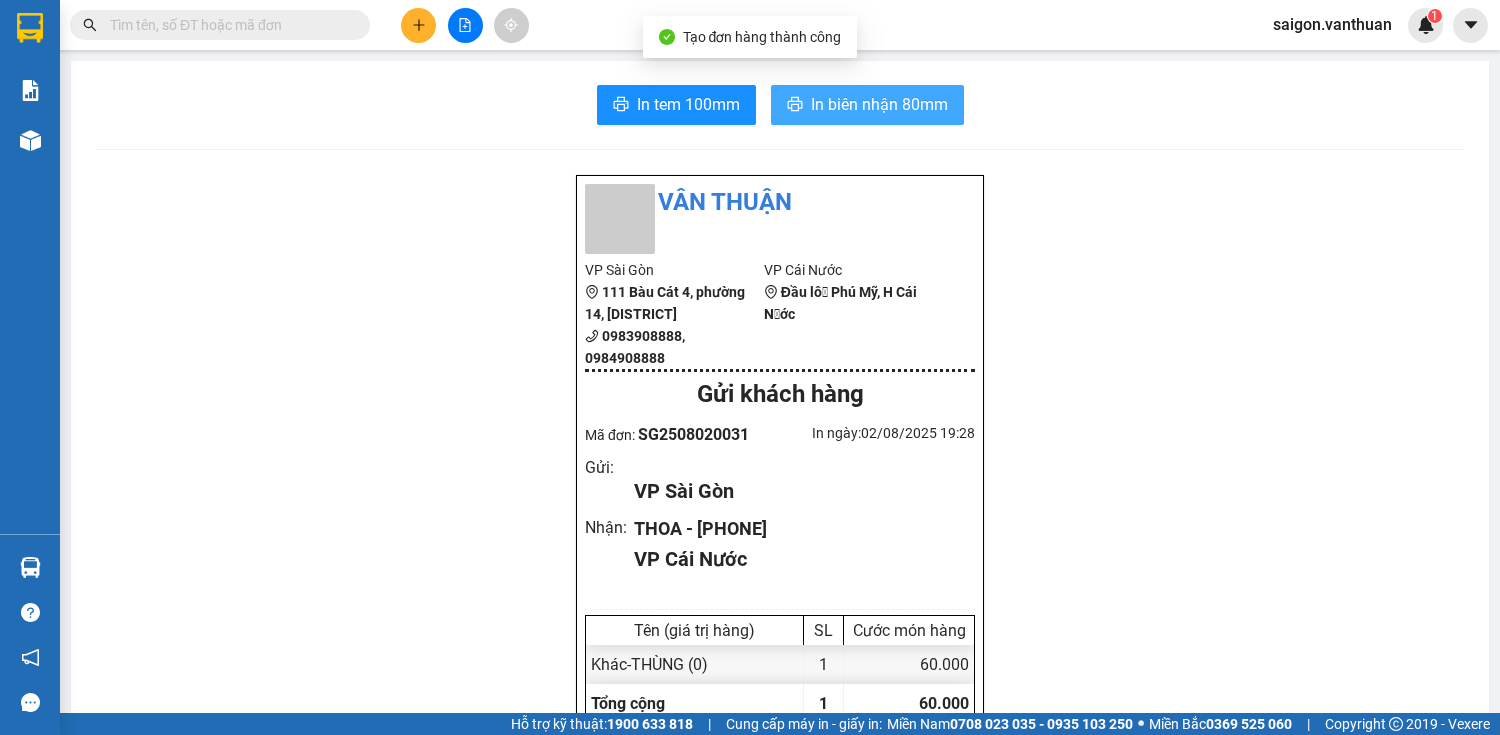 click on "In biên nhận 80mm" at bounding box center (879, 104) 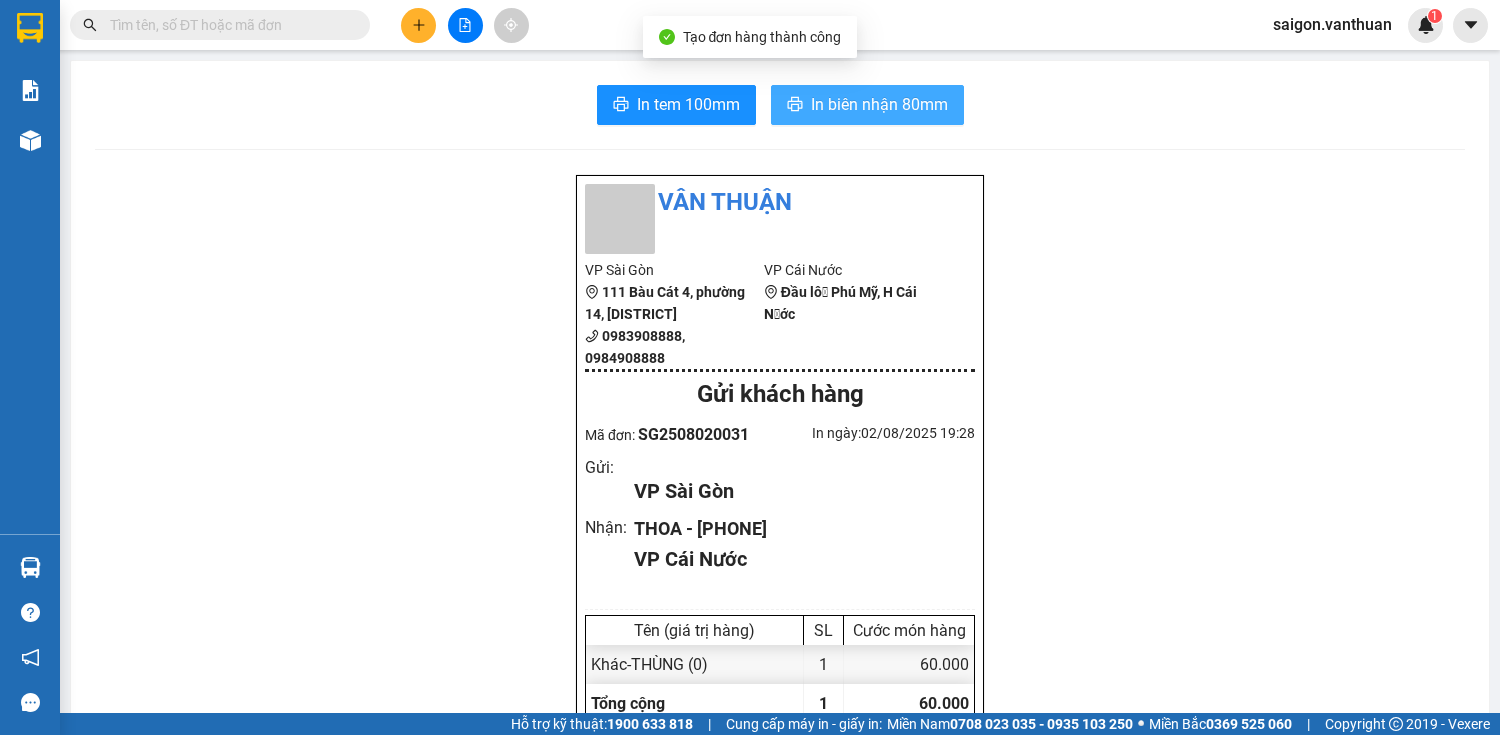 scroll, scrollTop: 0, scrollLeft: 0, axis: both 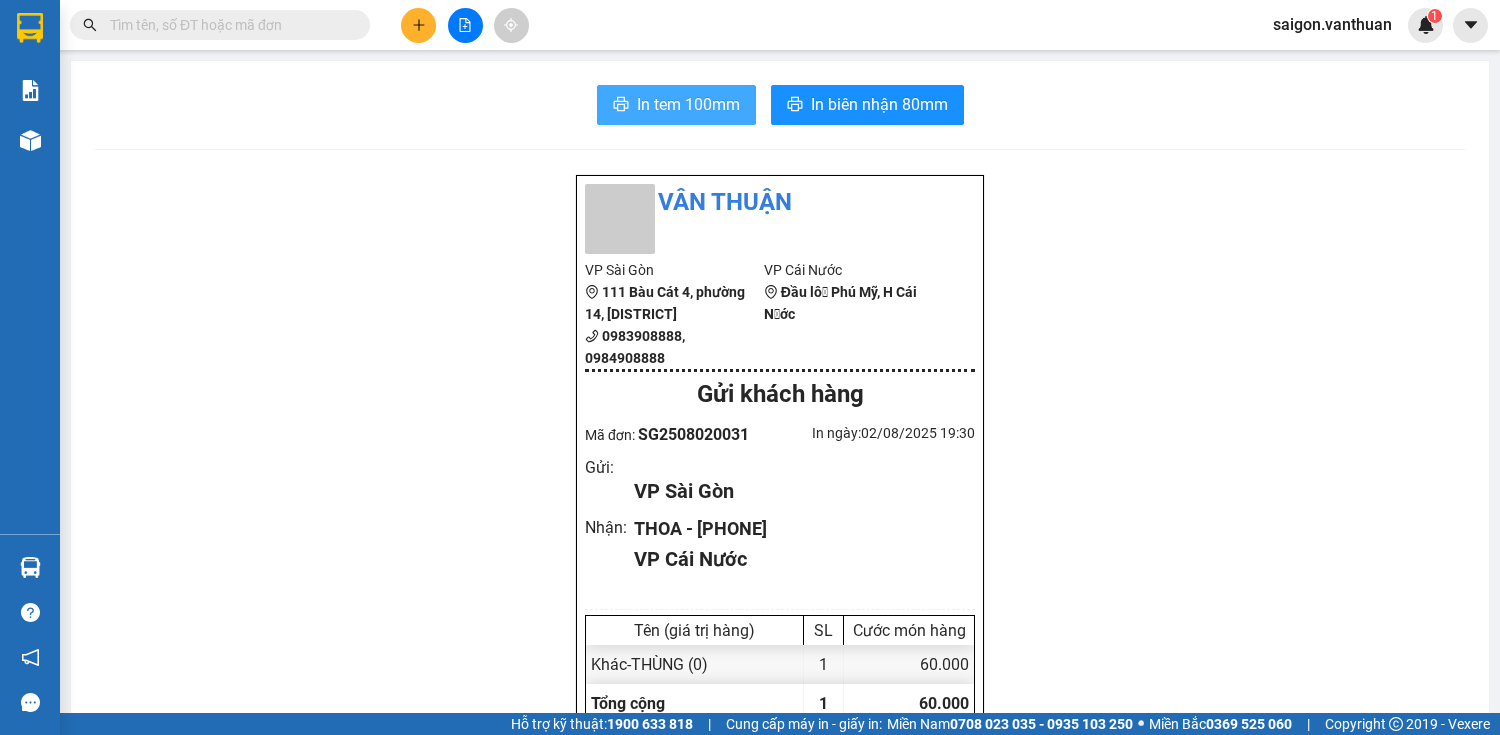 click on "In tem 100mm" at bounding box center [688, 104] 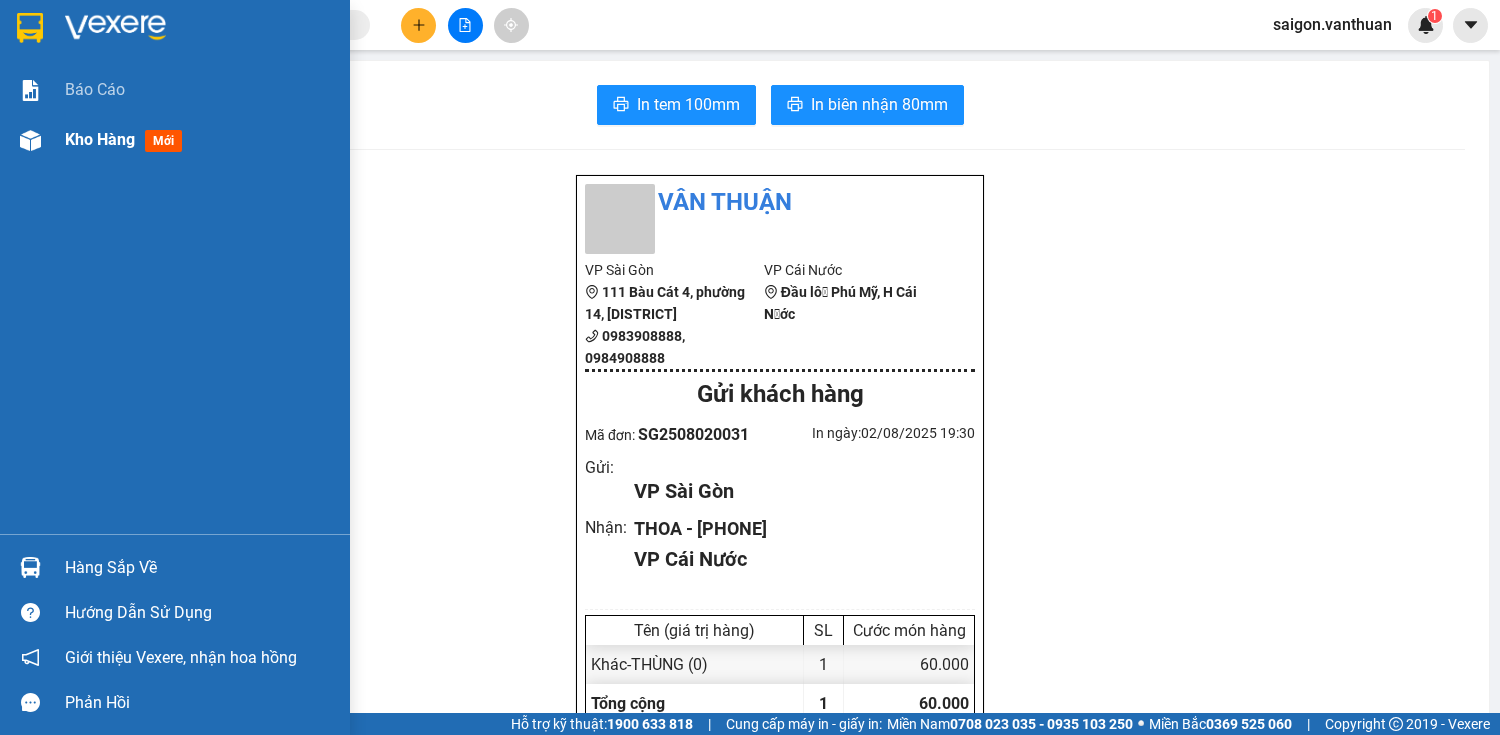 click on "Kho hàng" at bounding box center (100, 139) 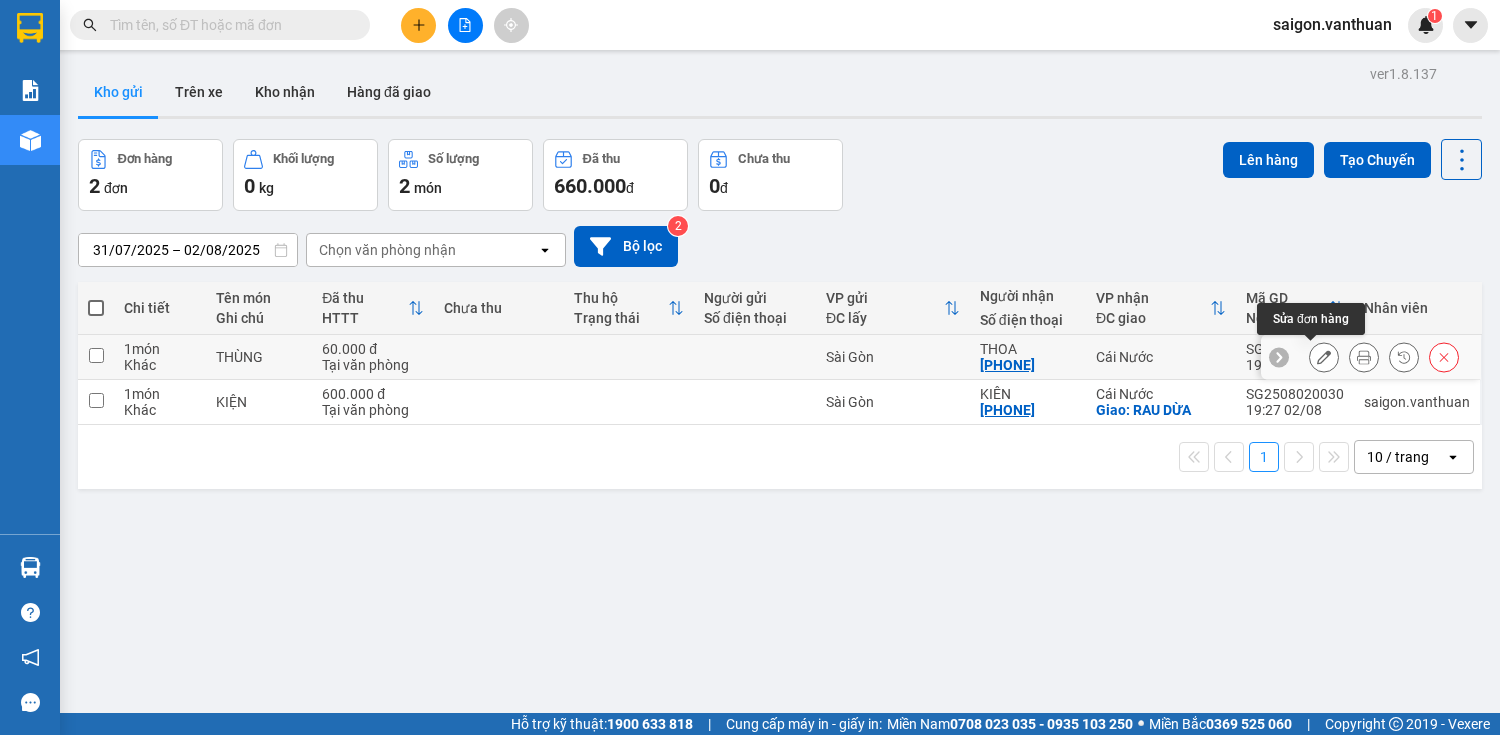 click 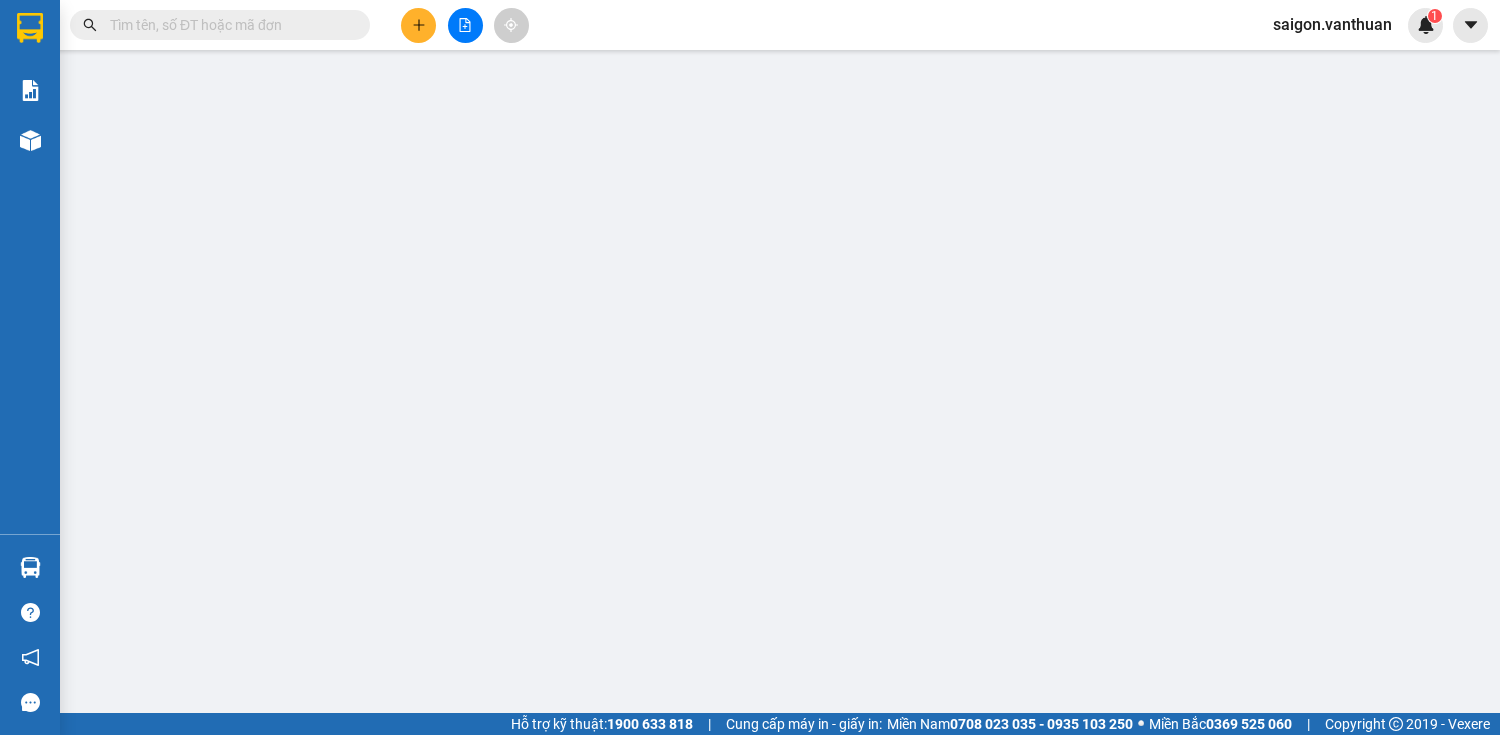 type on "[PHONE]" 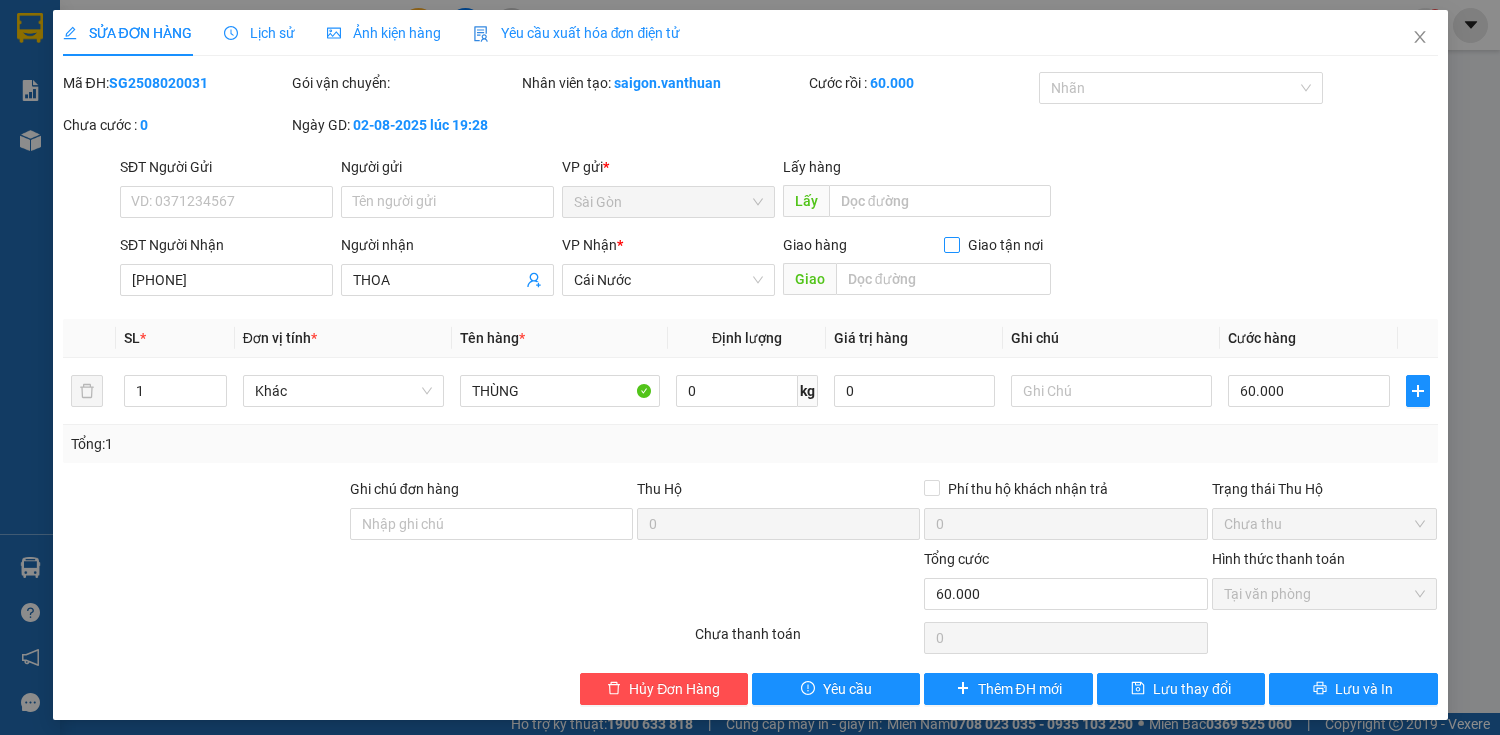 drag, startPoint x: 946, startPoint y: 246, endPoint x: 934, endPoint y: 262, distance: 20 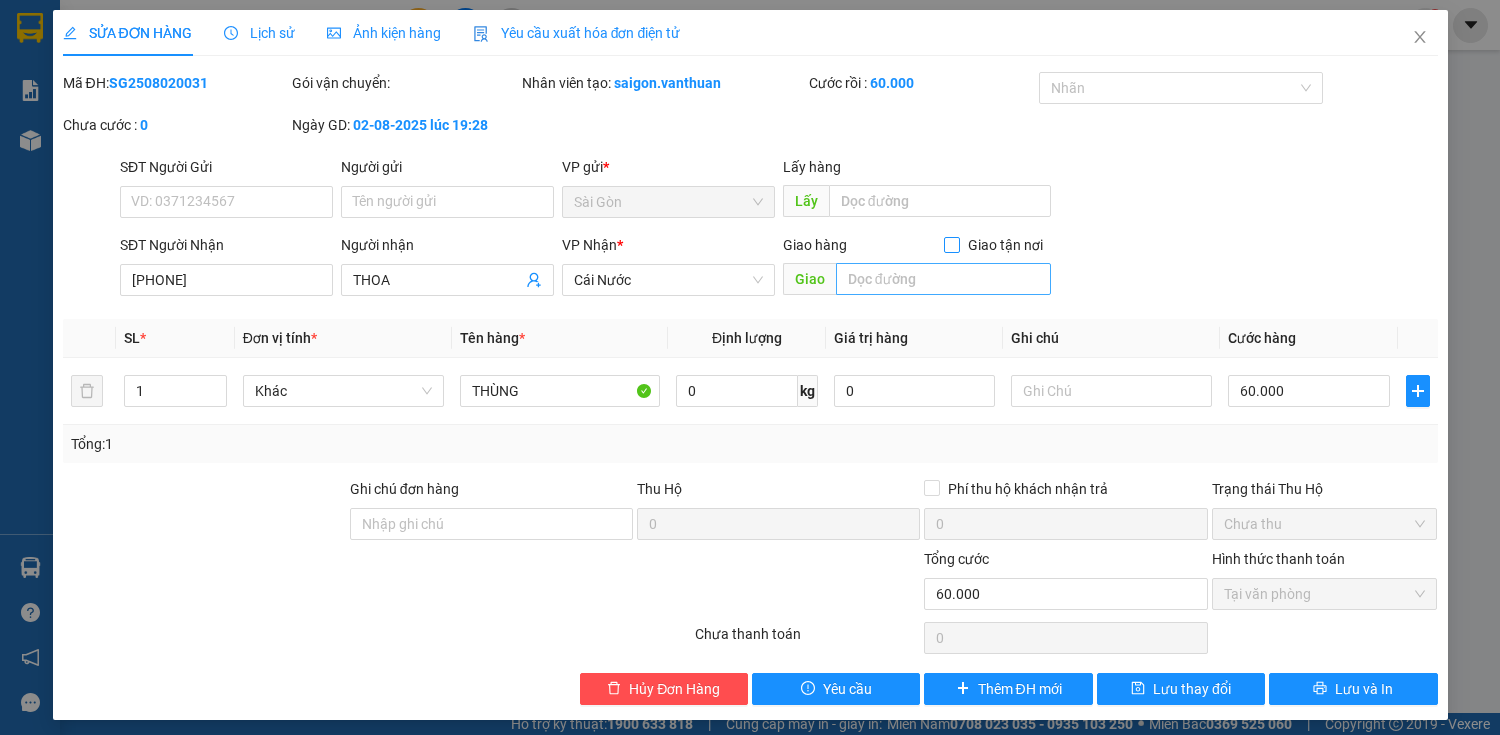 checkbox on "true" 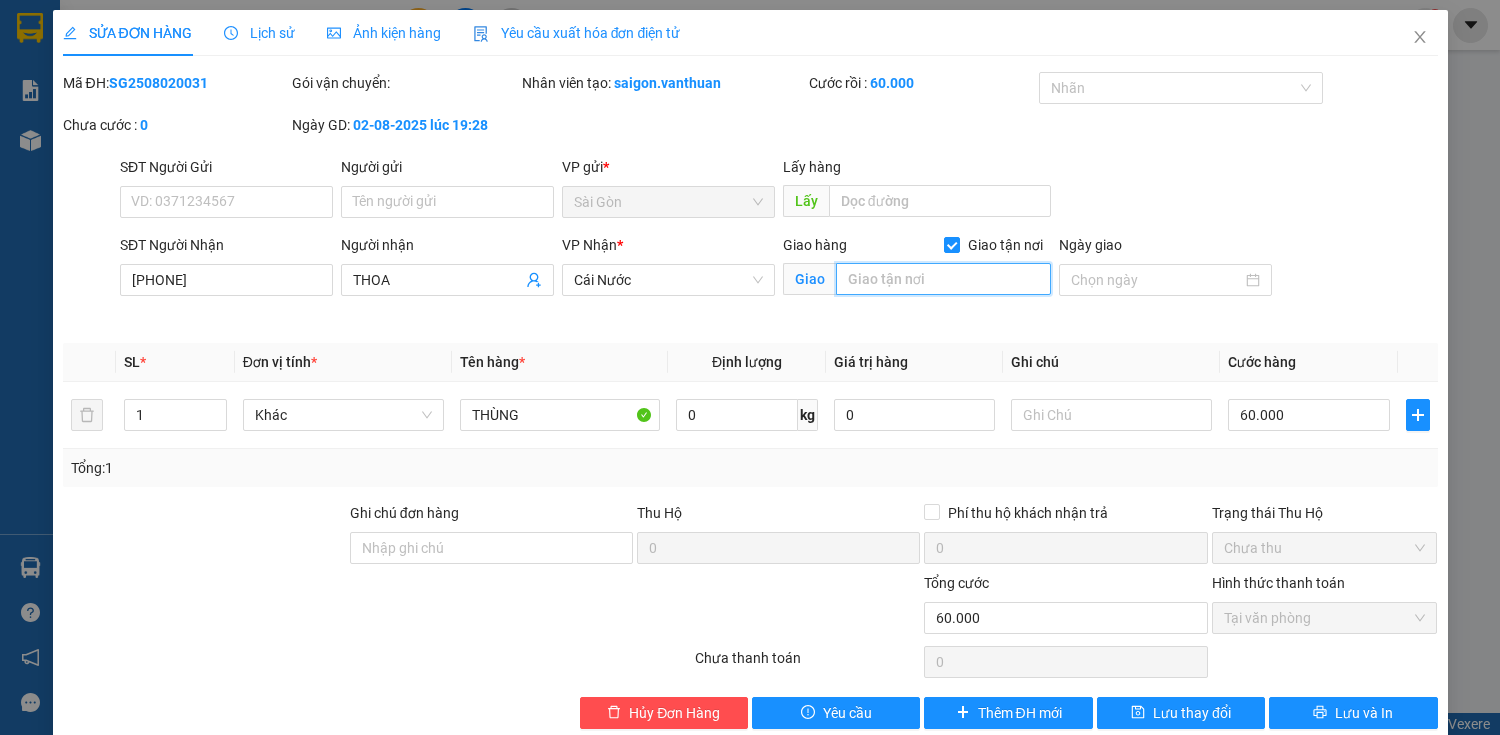 click at bounding box center (943, 279) 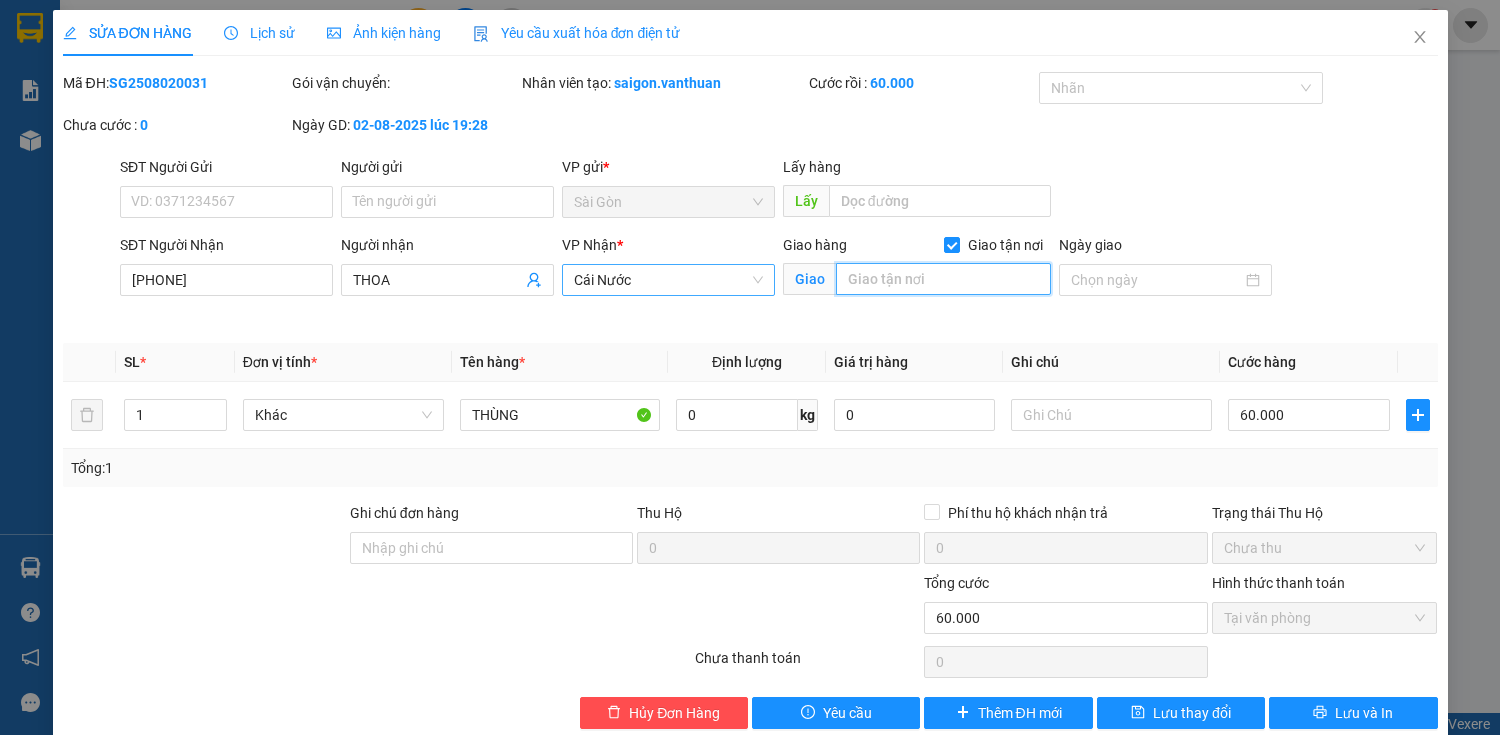 click on "Cái Nước" at bounding box center (668, 280) 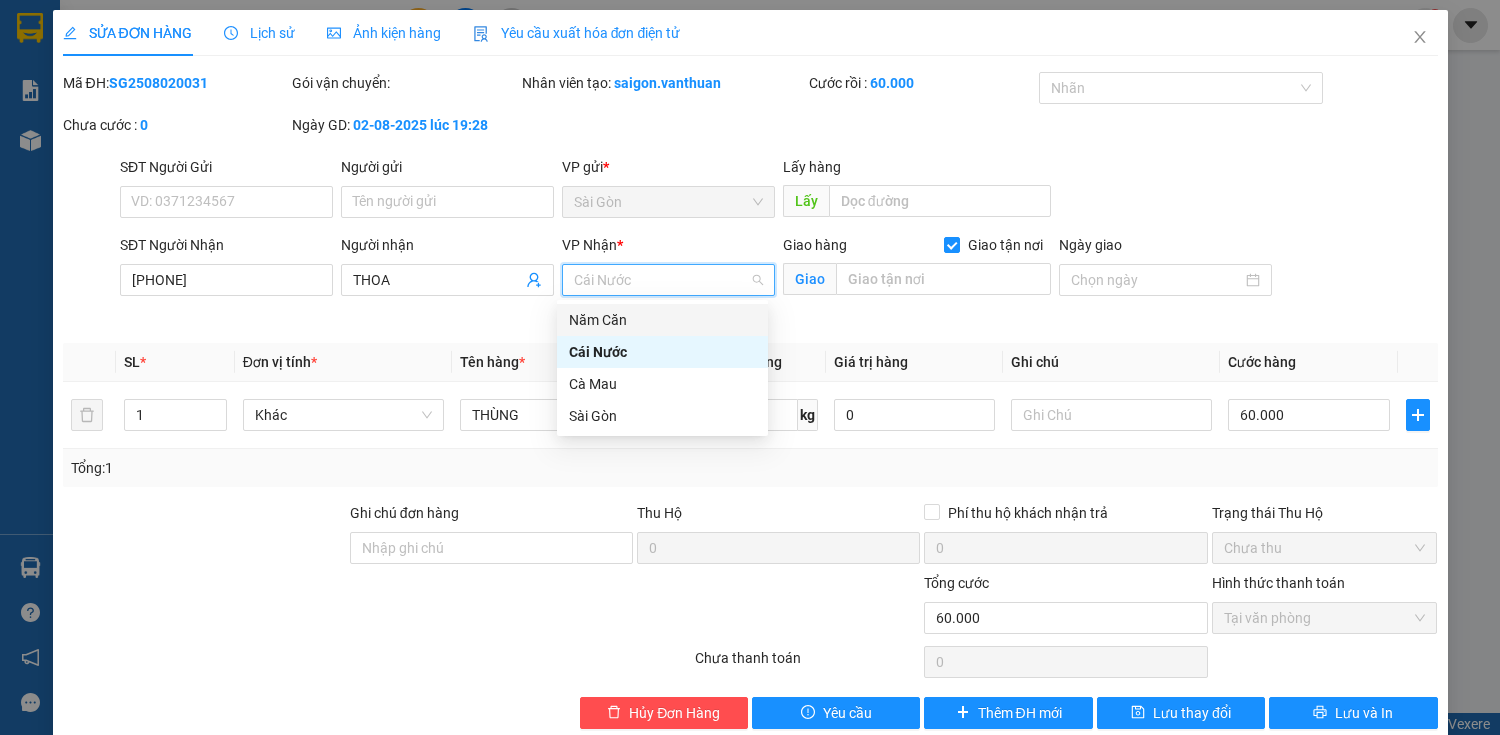click on "Năm Căn" at bounding box center [662, 320] 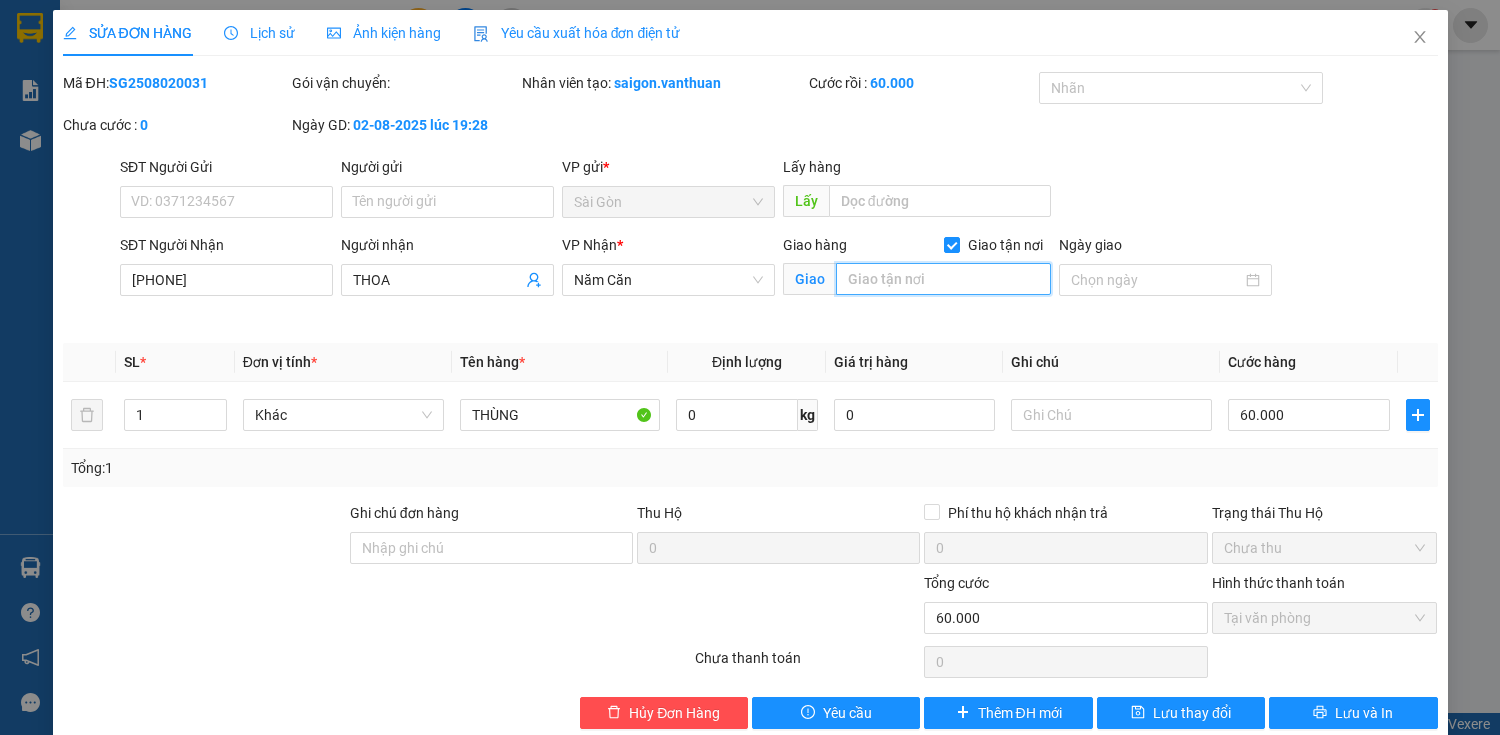 click at bounding box center (943, 279) 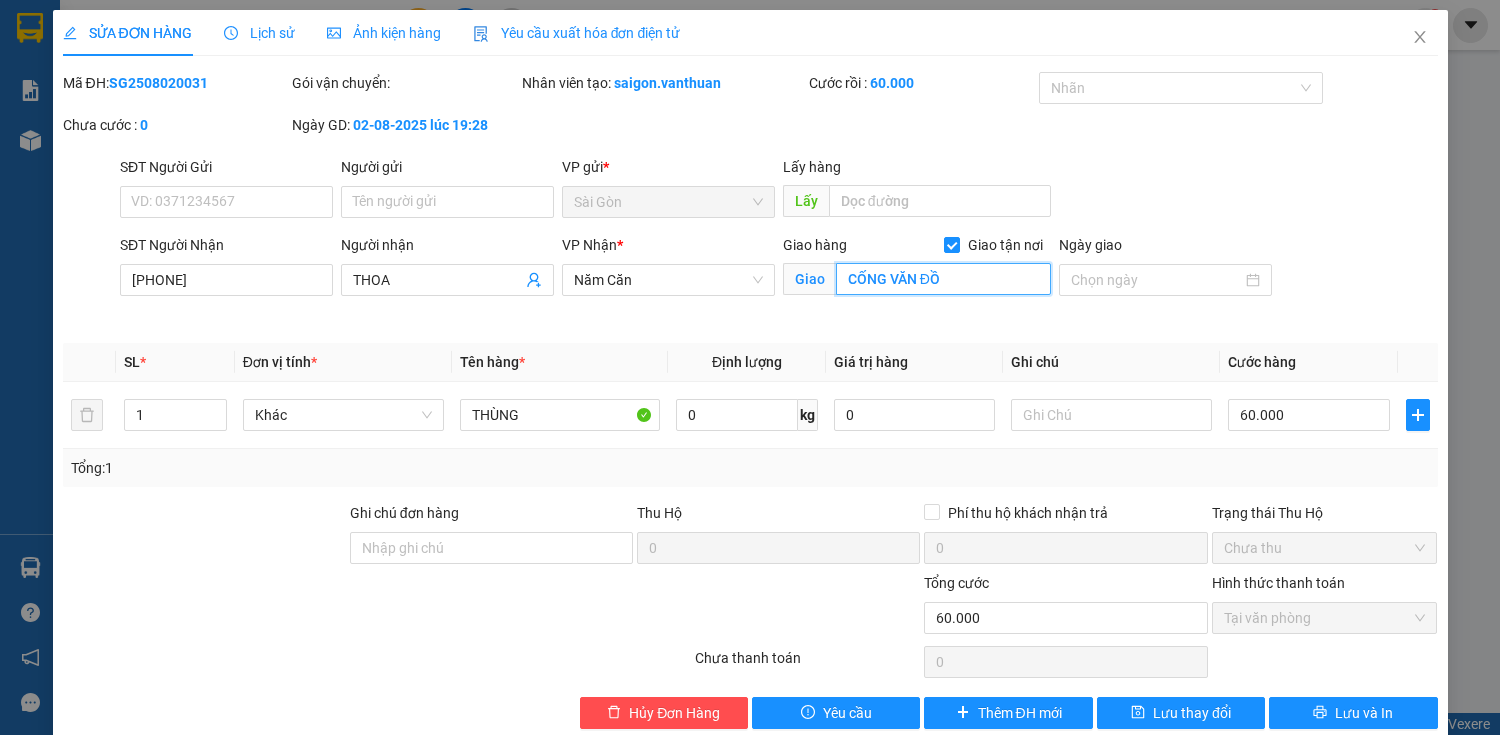 type on "CỐNG VĂN ĐỒI" 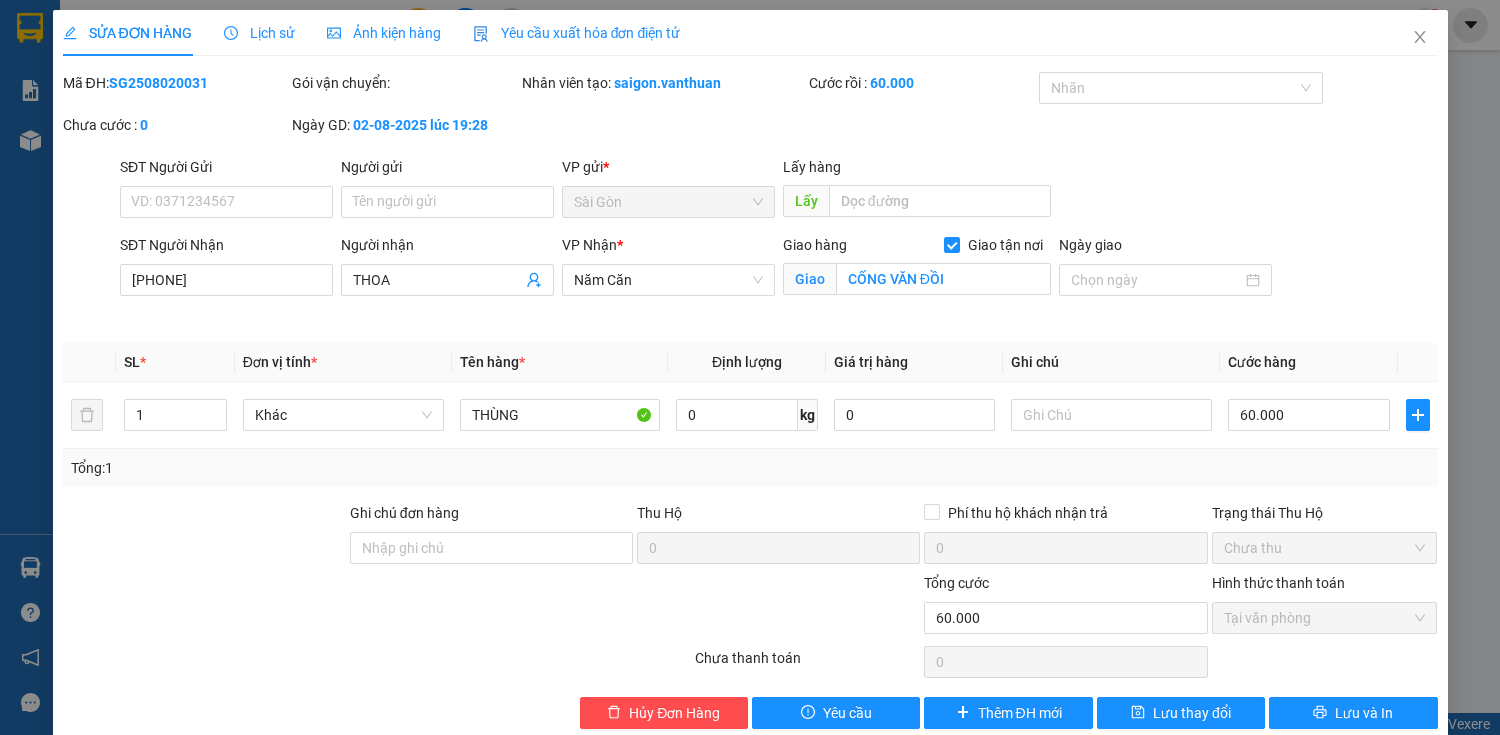 click on "Total Paid Fee 60.000 Total UnPaid Fee 0 Cash Collection Total Fee Mã ĐH:  SG2508020031 Gói vận chuyển:   Nhân viên tạo:   saigon.vanthuan Cước rồi :   60.000   Nhãn Chưa cước :   0 Ngày GD:   02-08-2025 lúc 19:28 SĐT Người Gửi VD: [PHONE] Người gửi Tên người gửi VP gửi  * Sài Gòn Lấy hàng Lấy SĐT Người Nhận [PHONE] Người nhận THOA VP Nhận  * Năm Căn Giao hàng Giao tận nơi Giao CỐNG VĂN ĐỒI Ngày giao SL  * Đơn vị tính  * Tên hàng  * Định lượng Giá trị hàng Ghi chú Cước hàng                   1 Khác THÙNG 0 kg 0 60.000 Tổng:  1 Ghi chú đơn hàng Thu Hộ 0 Phí thu hộ khách nhận trả 0 Trạng thái Thu Hộ   Chưa thu Tổng cước 60.000 Hình thức thanh toán Tại văn phòng Số tiền thu trước 60.000 Chọn HT Thanh Toán Chưa thanh toán 0 Chọn HT Thanh Toán Hủy Đơn Hàng Yêu cầu Thêm ĐH mới Lưu thay đổi Lưu và In" at bounding box center (750, 400) 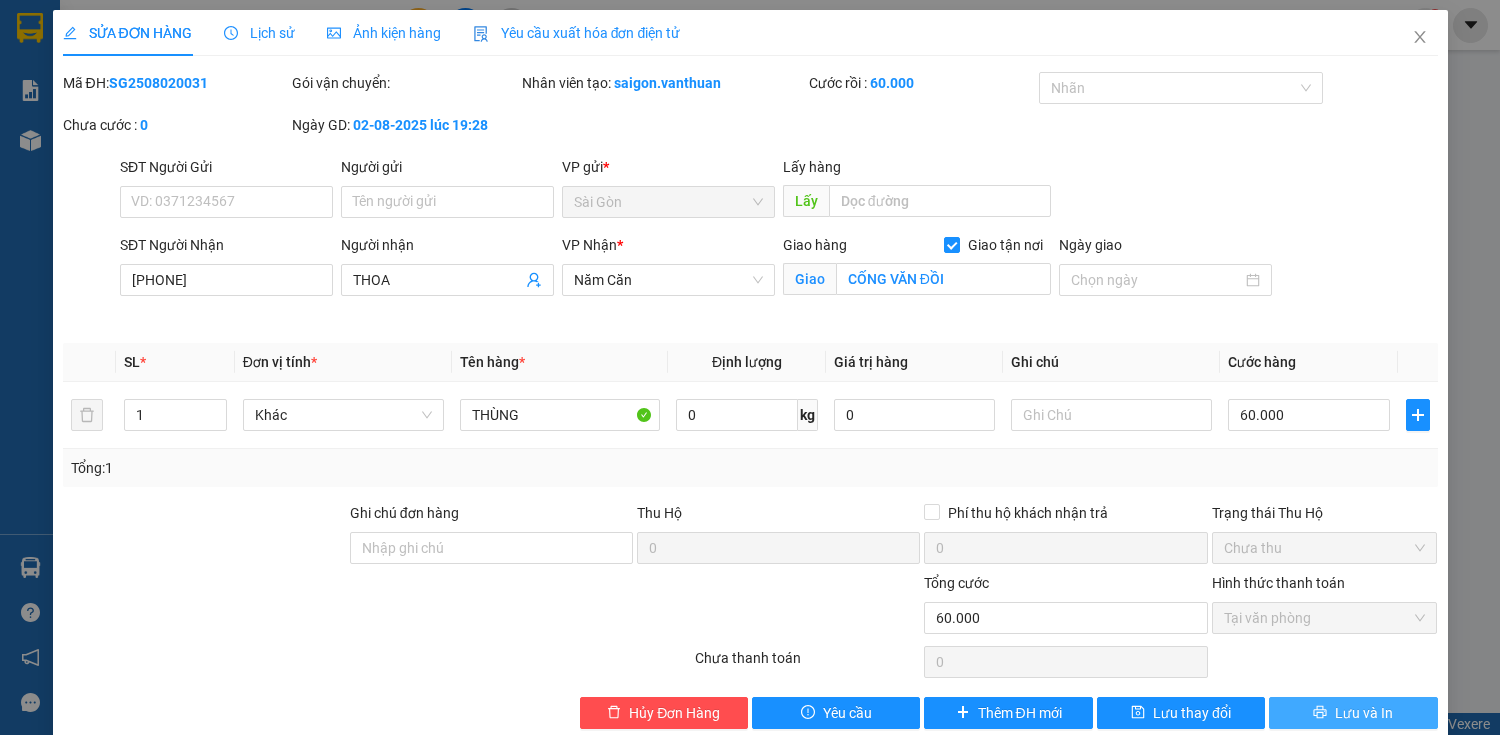 click 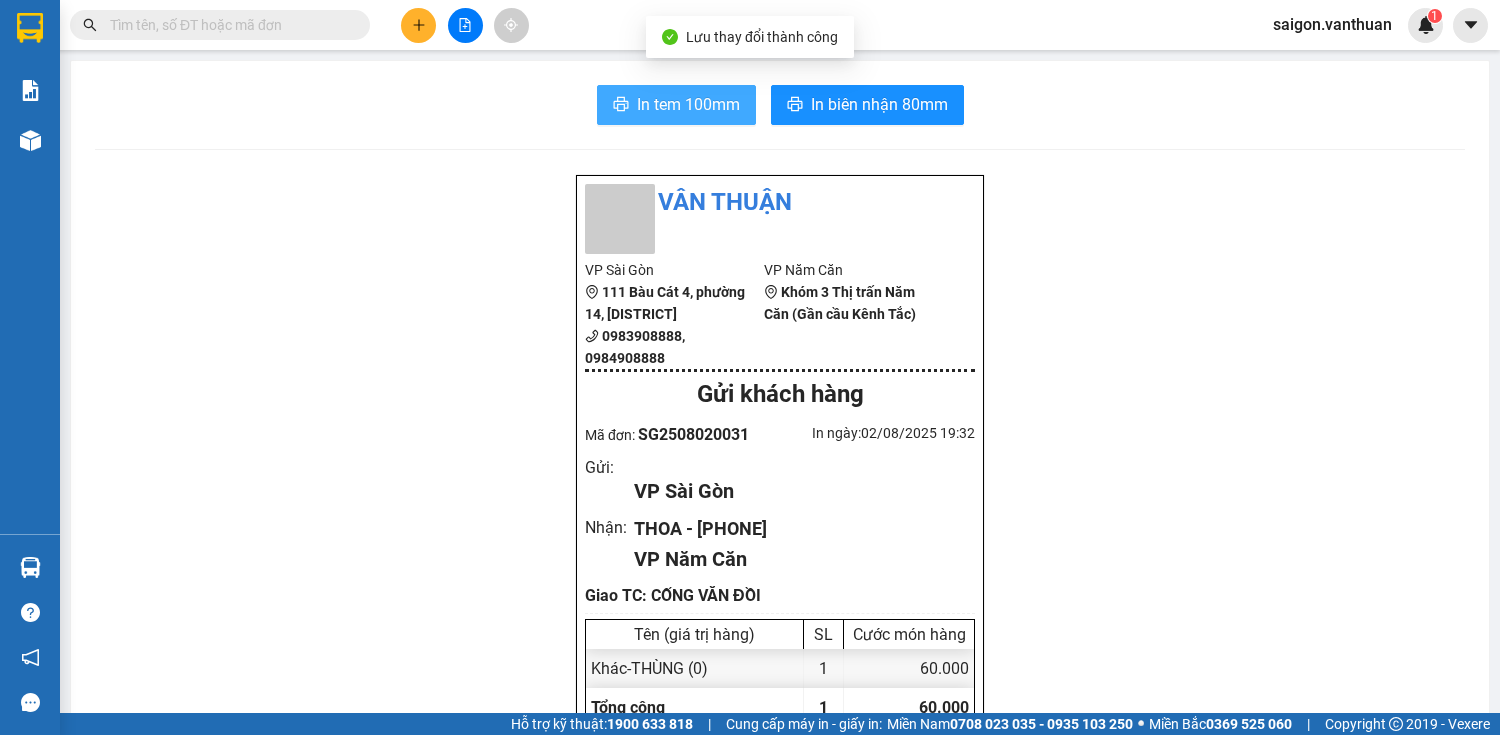 click on "In tem 100mm" at bounding box center [688, 104] 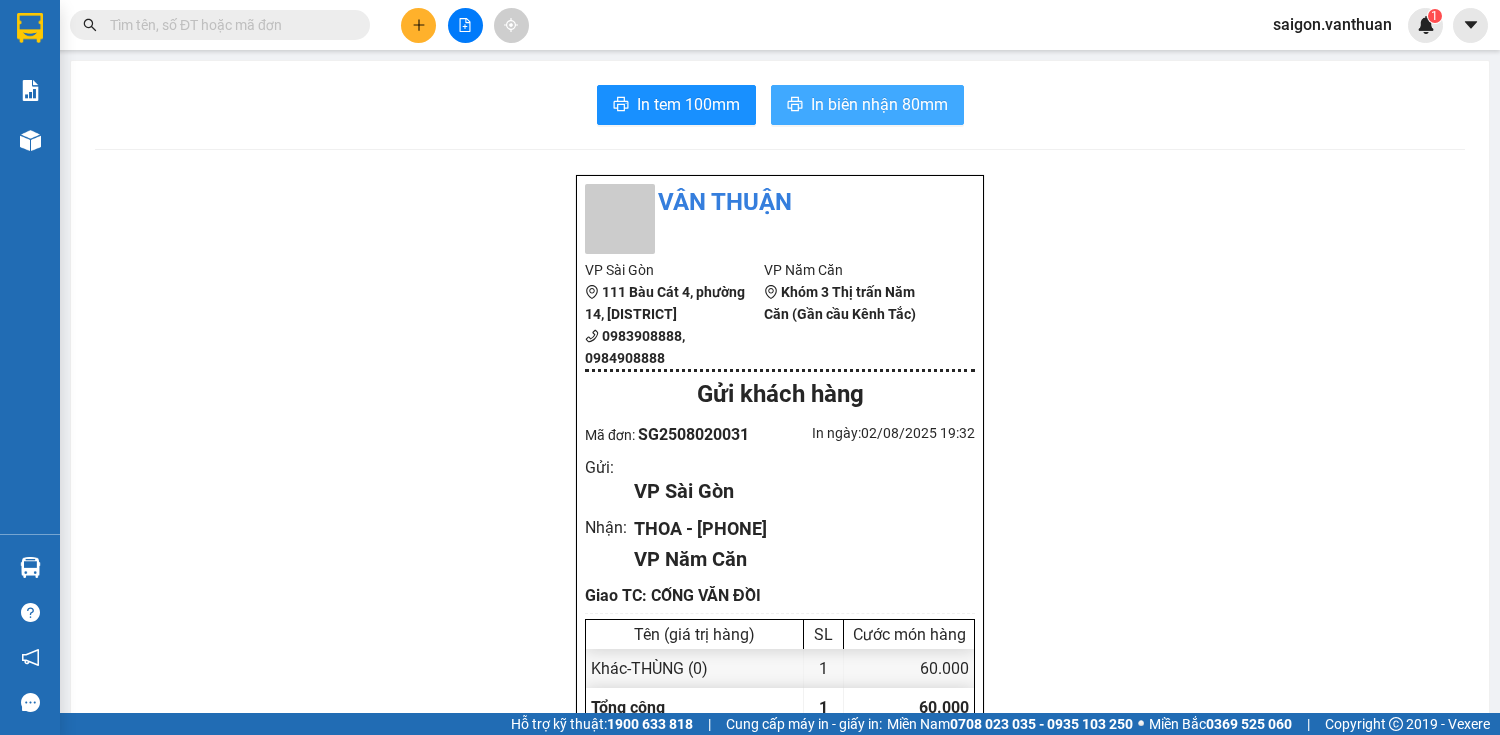 click on "In biên nhận 80mm" at bounding box center [879, 104] 